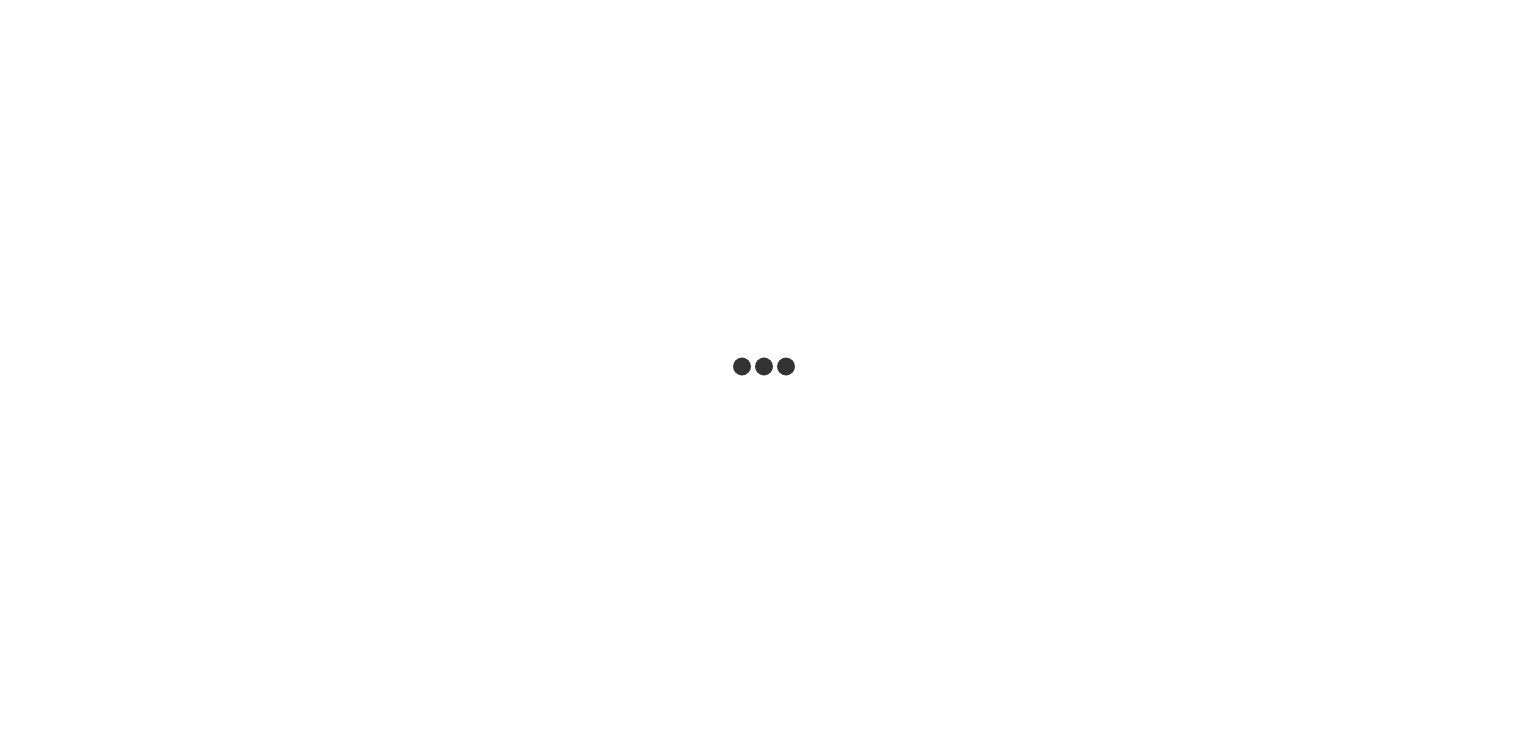 scroll, scrollTop: 0, scrollLeft: 0, axis: both 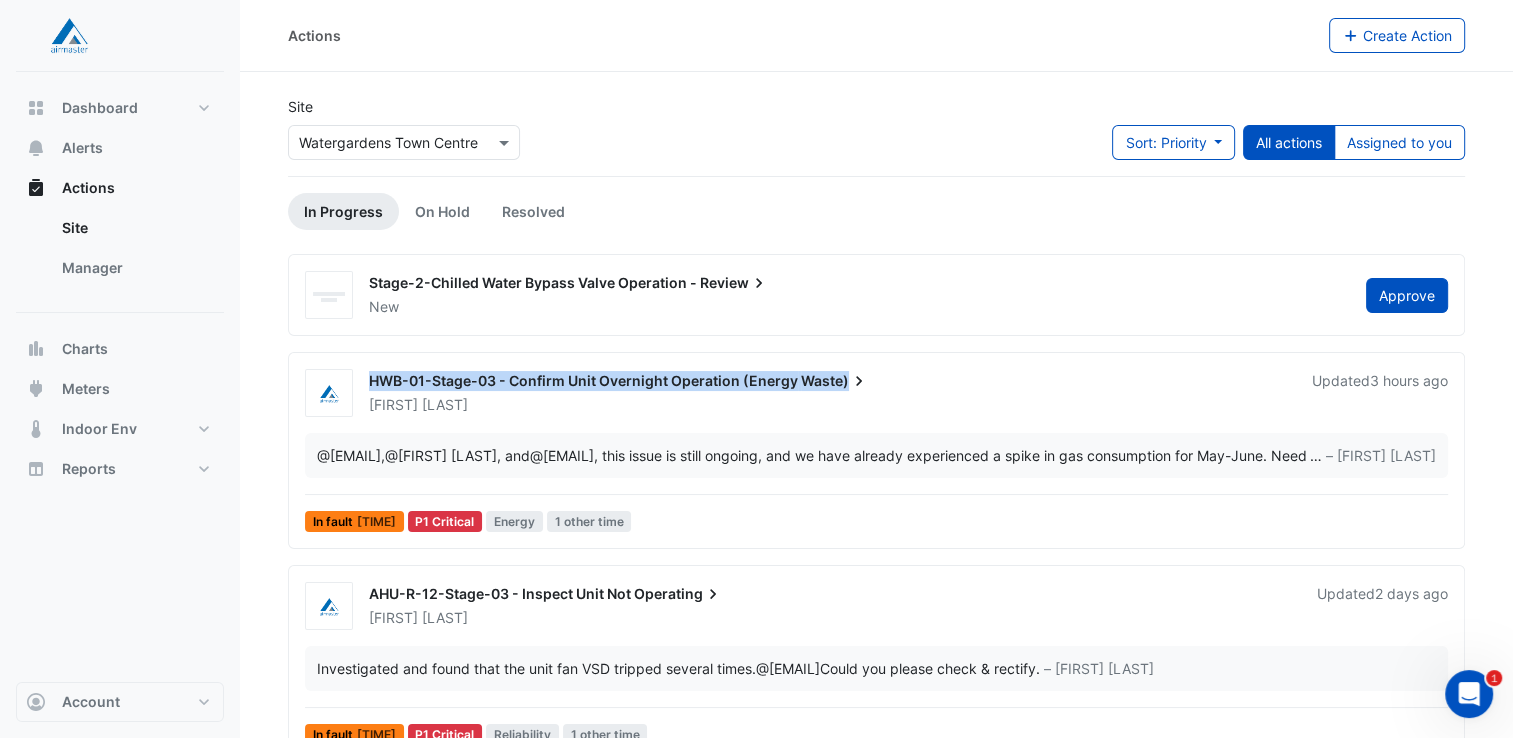 drag, startPoint x: 372, startPoint y: 374, endPoint x: 840, endPoint y: 391, distance: 468.30865 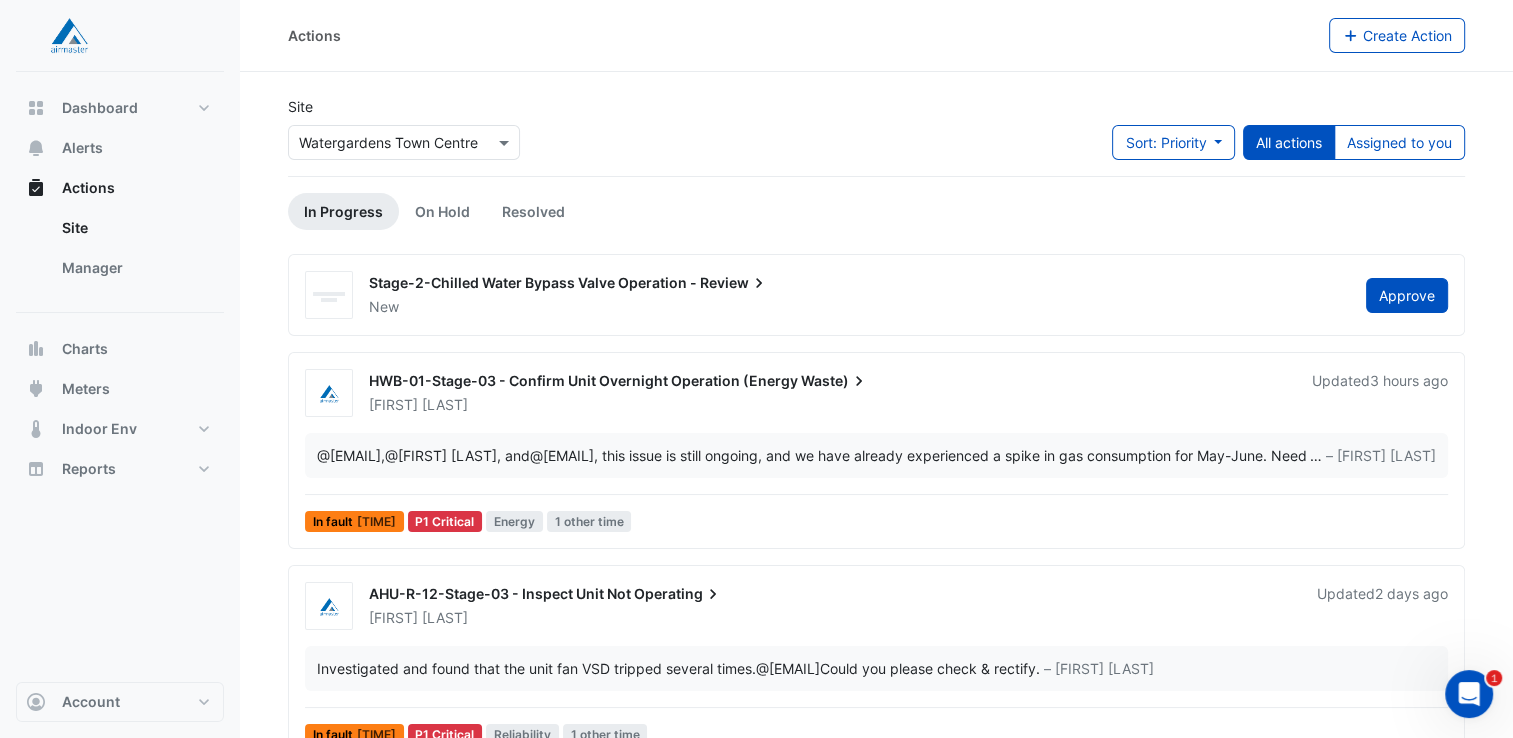 click on "HWB-01-Stage-03 - Confirm Unit Overnight Operation (Energy
Waste)
[FIRST]
[GIVEN] [LAST]
Updated
[TIME] ago" at bounding box center (876, 393) 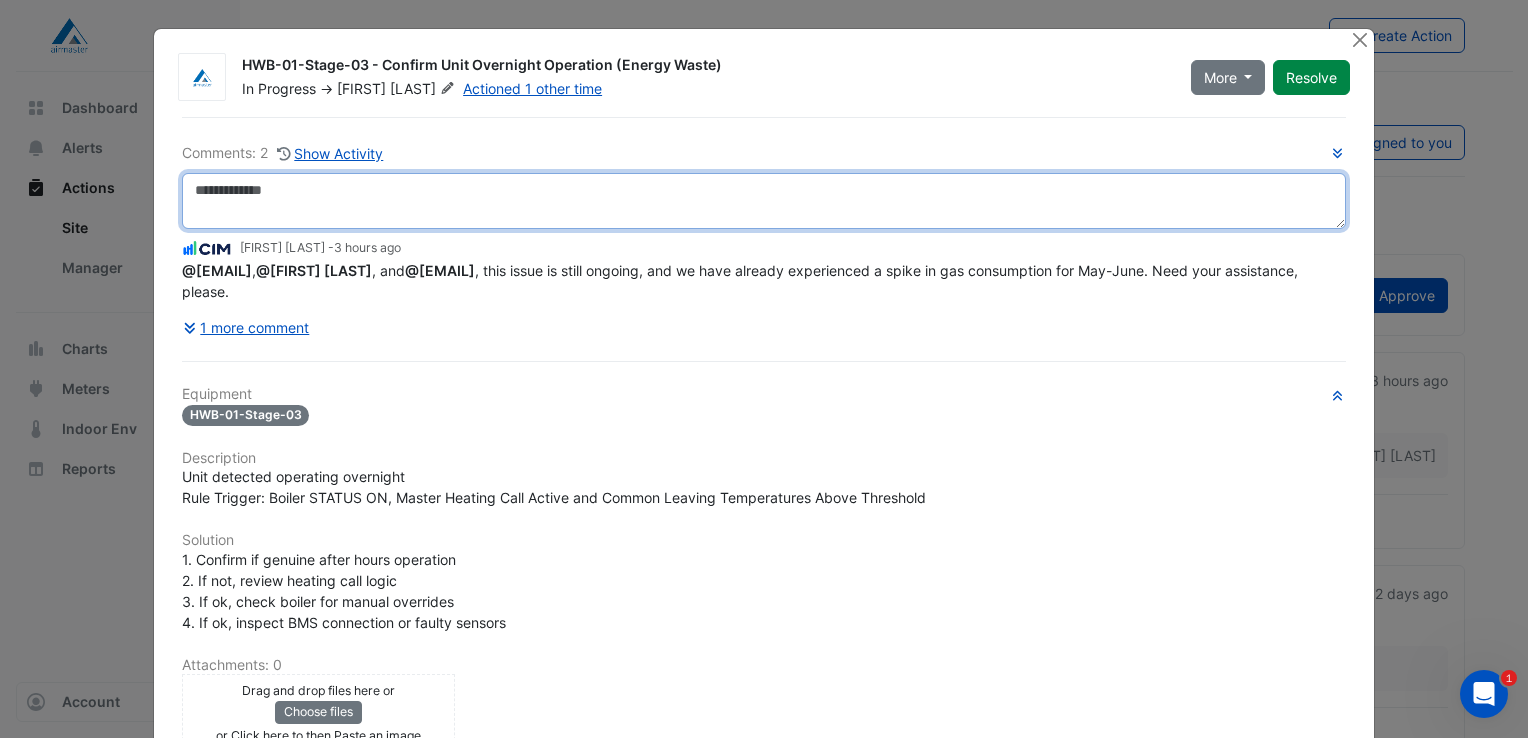 click at bounding box center [764, 201] 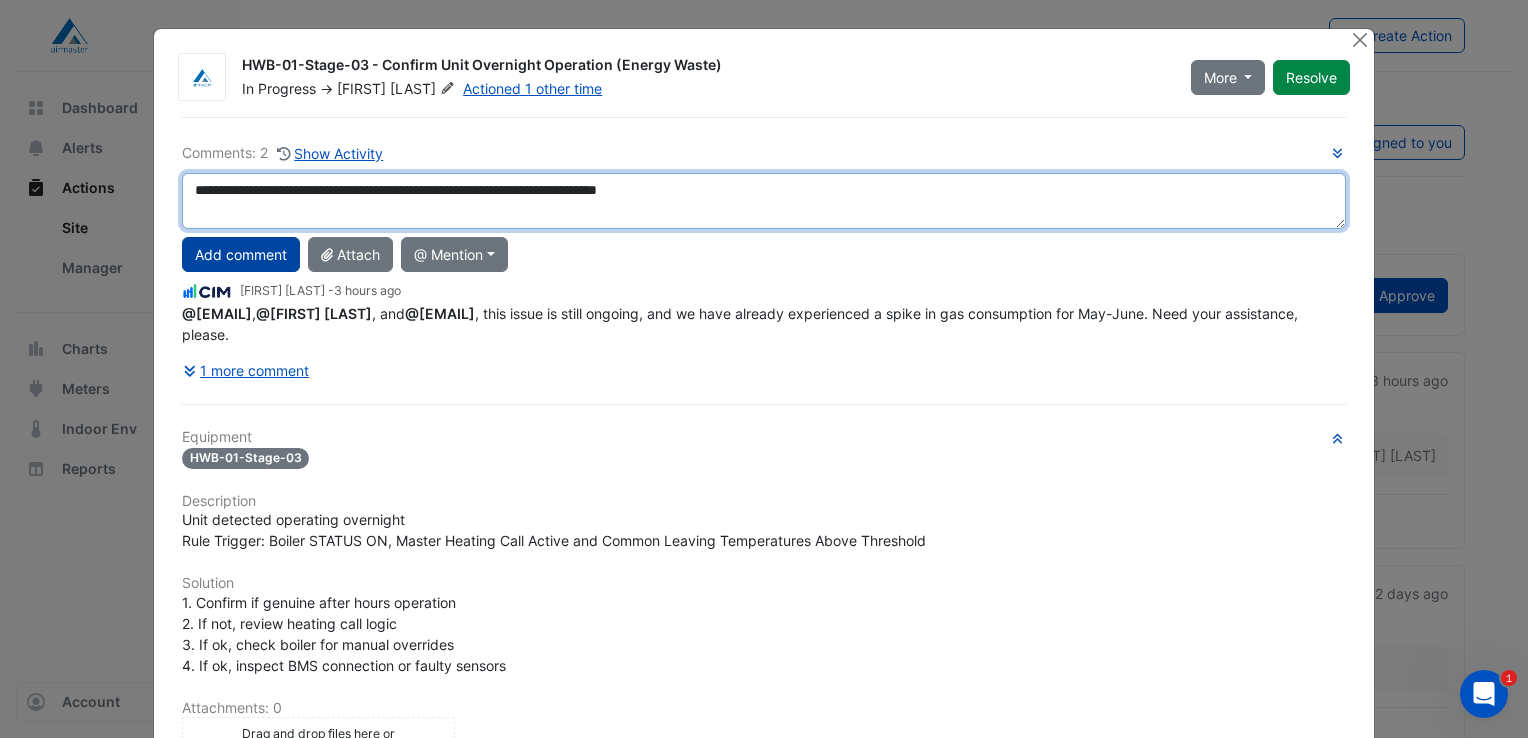 type on "**********" 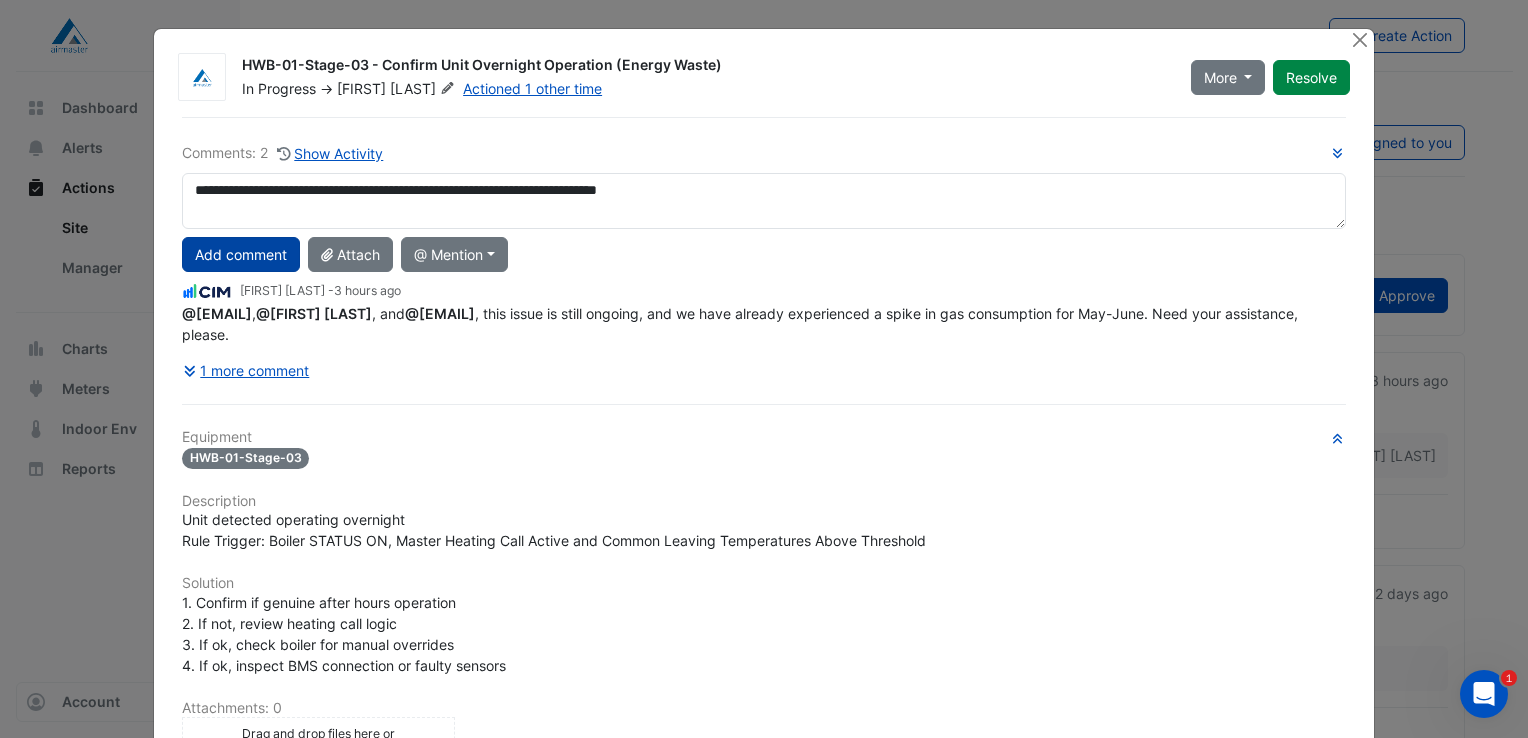 click on "Add comment" 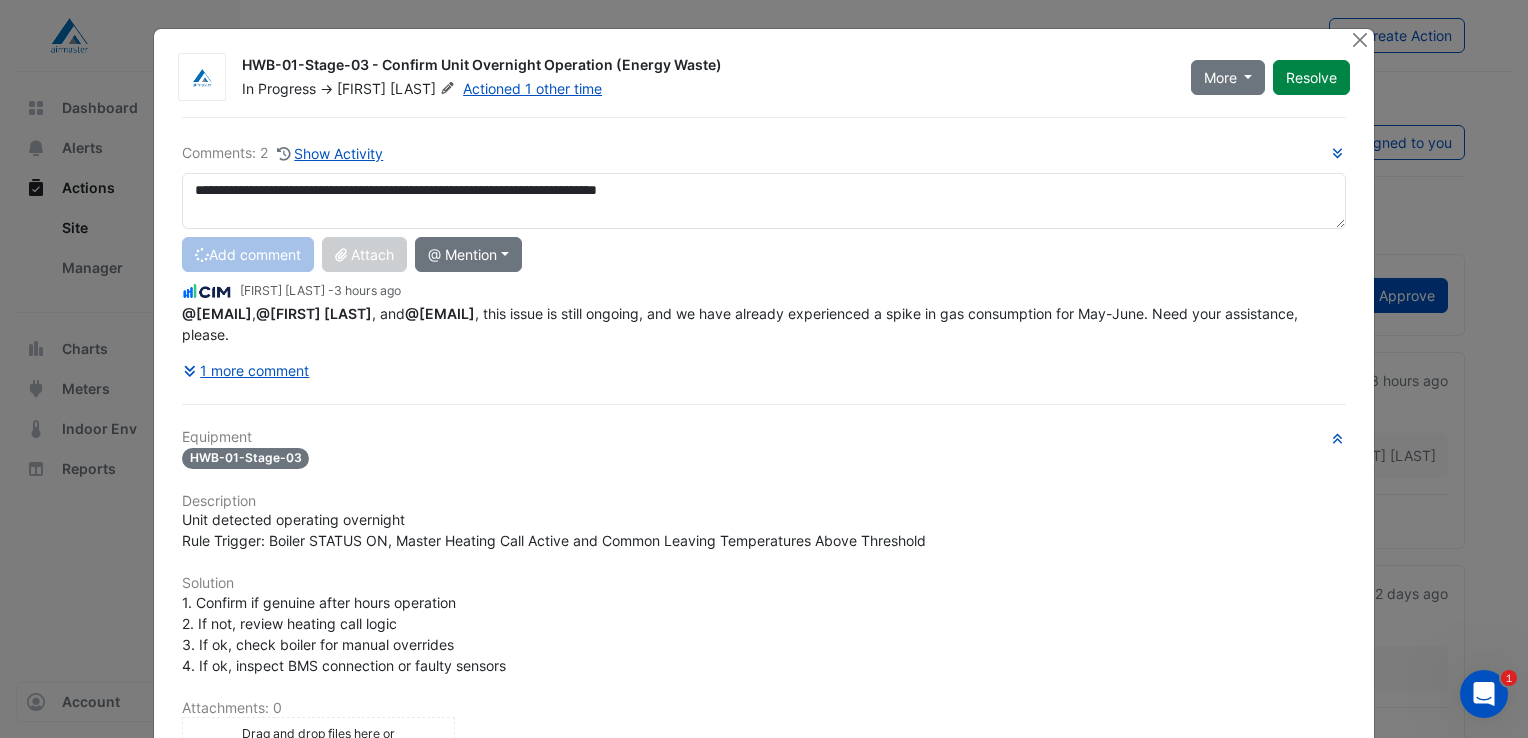 type 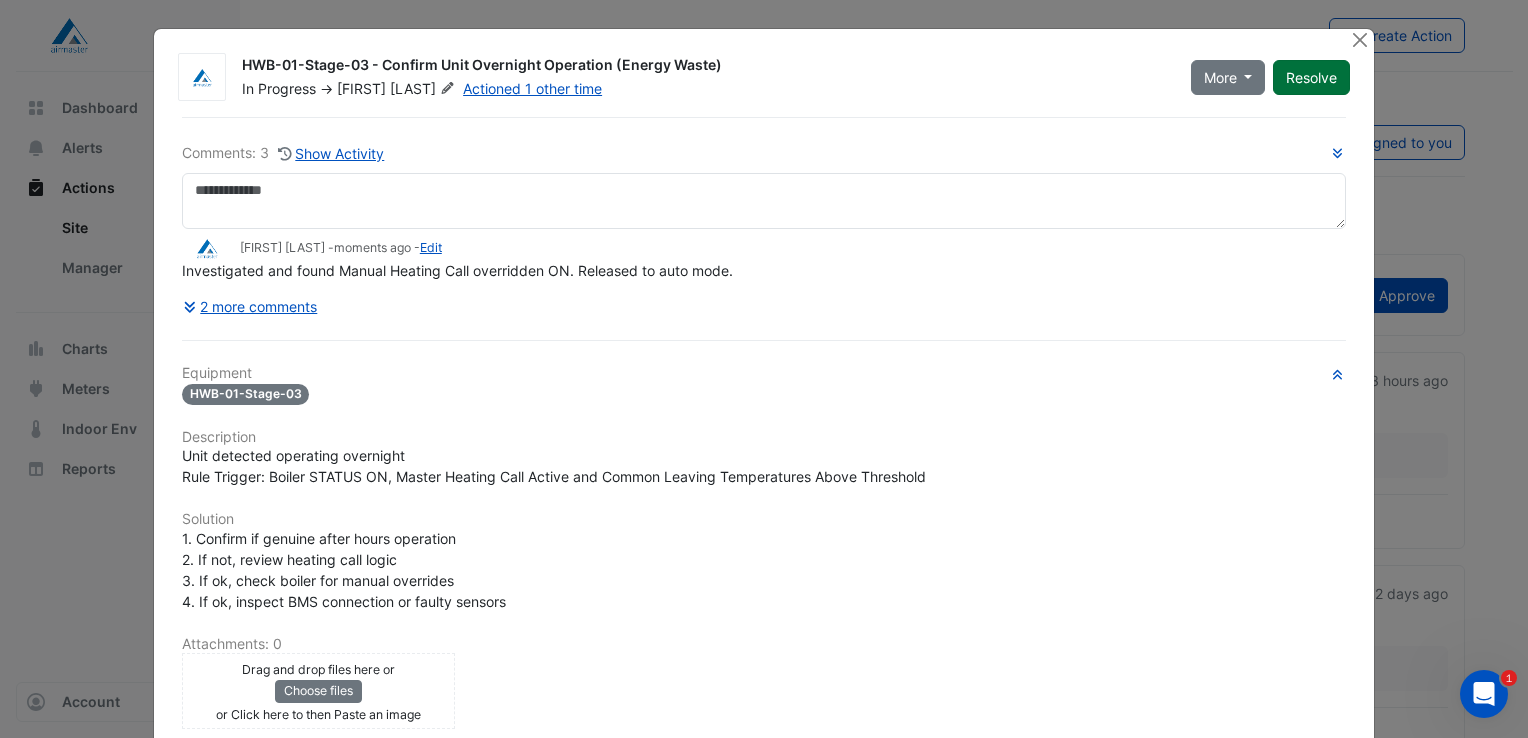 click on "Resolve" 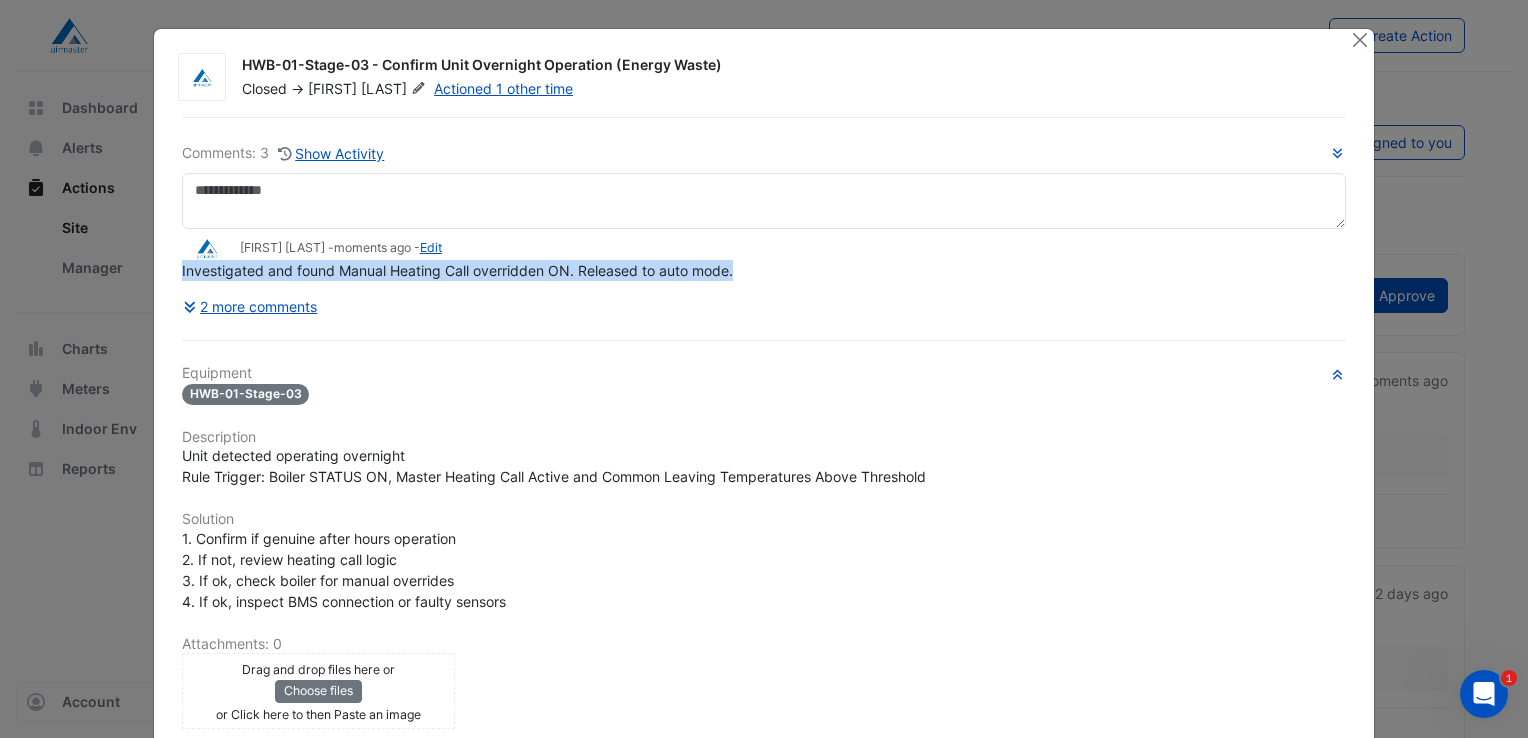 drag, startPoint x: 728, startPoint y: 270, endPoint x: 174, endPoint y: 270, distance: 554 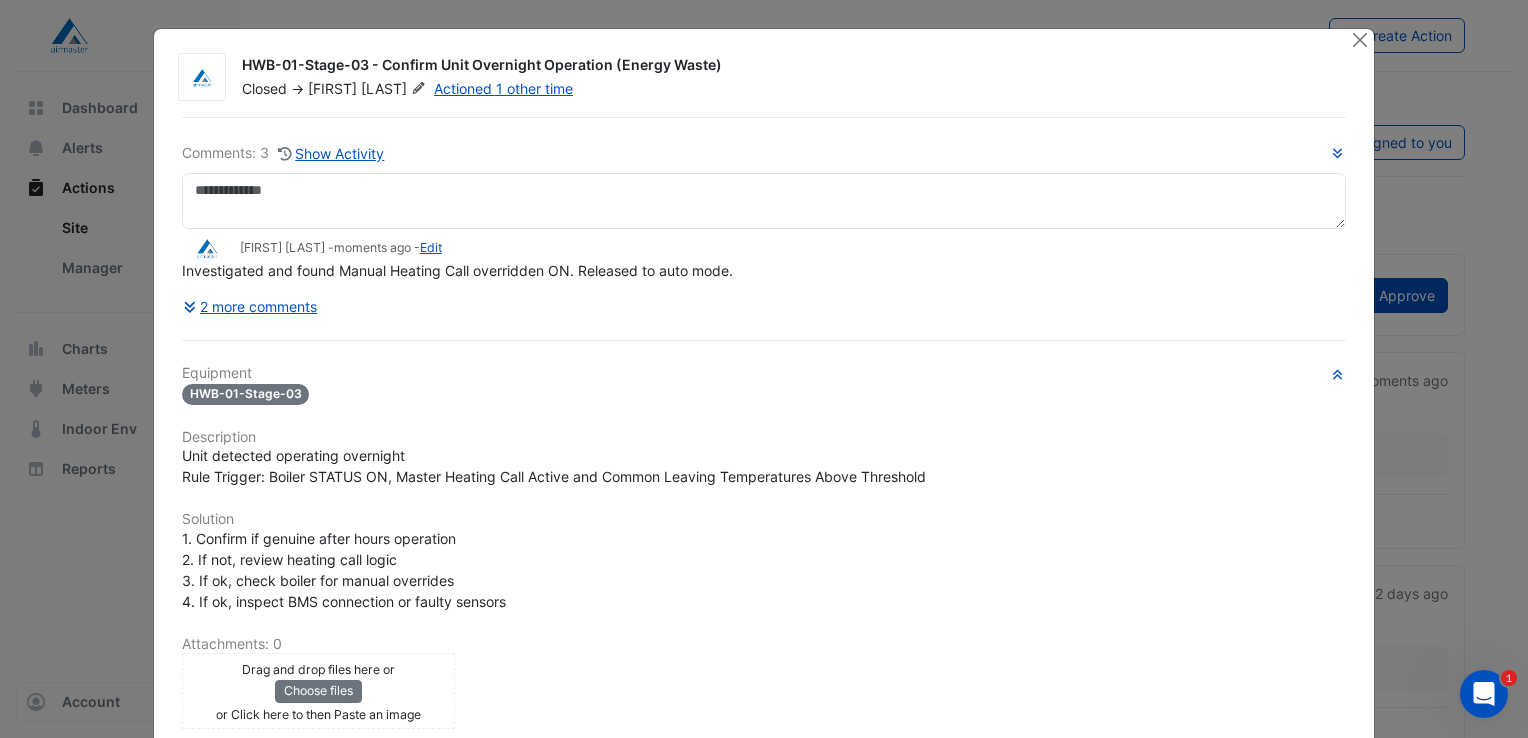 click on "Equipment" 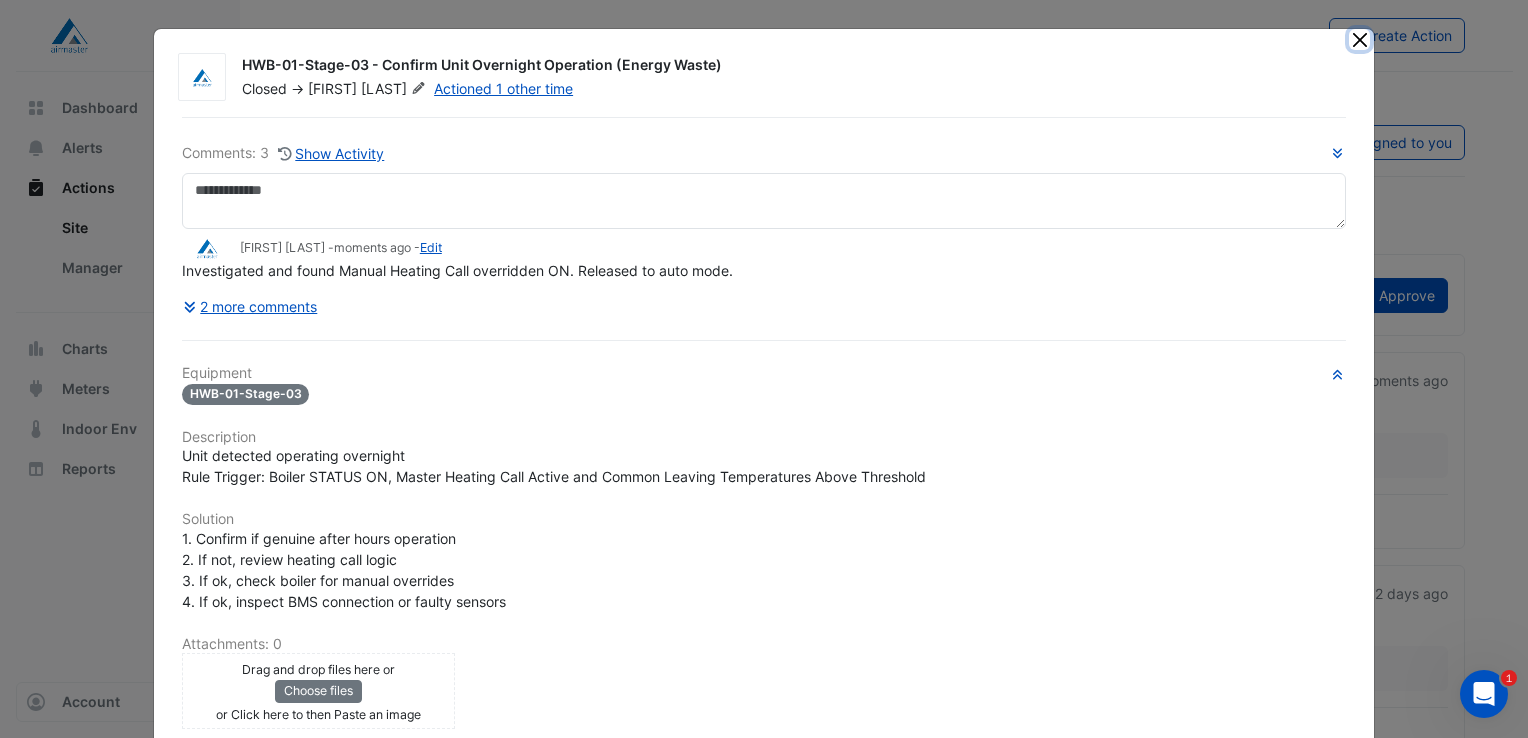 click 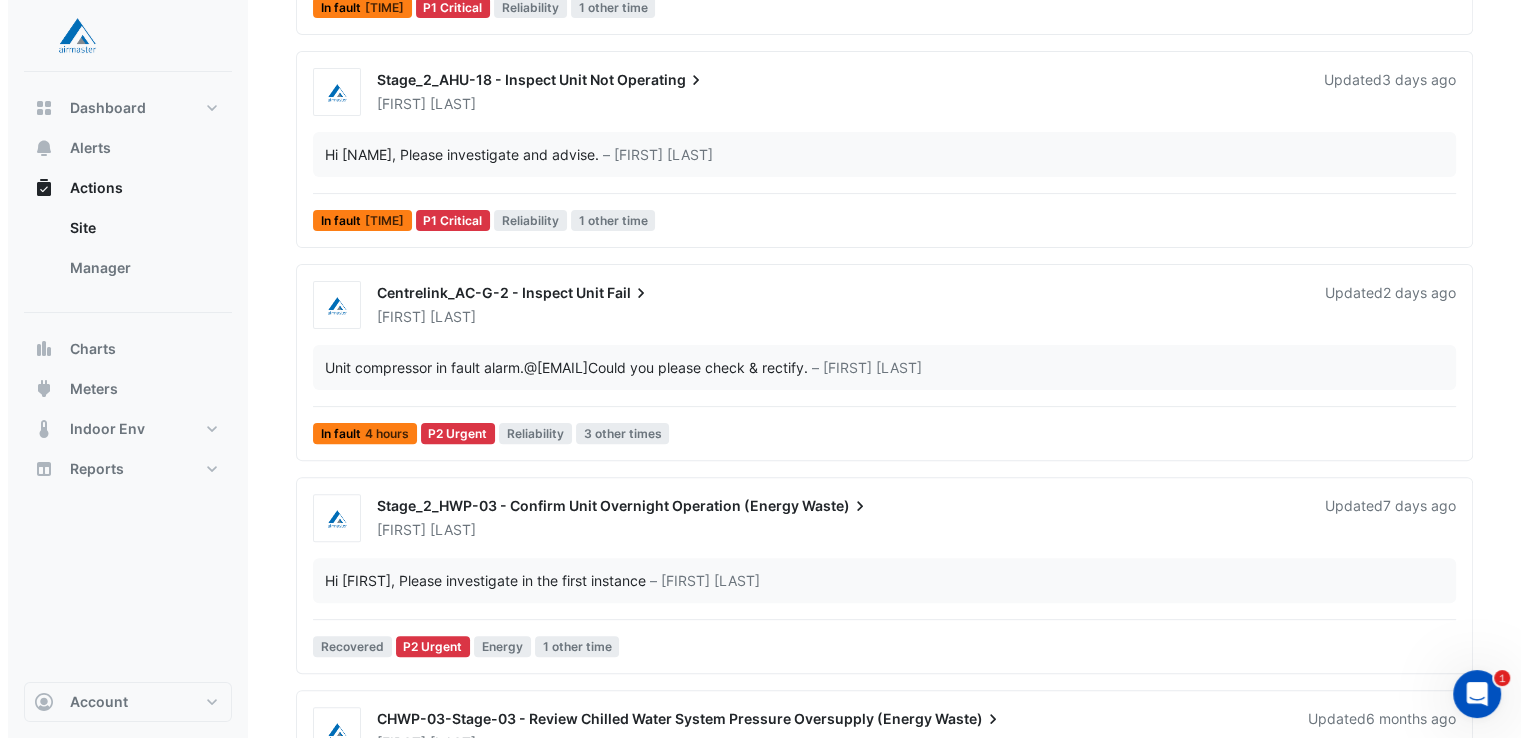 scroll, scrollTop: 600, scrollLeft: 0, axis: vertical 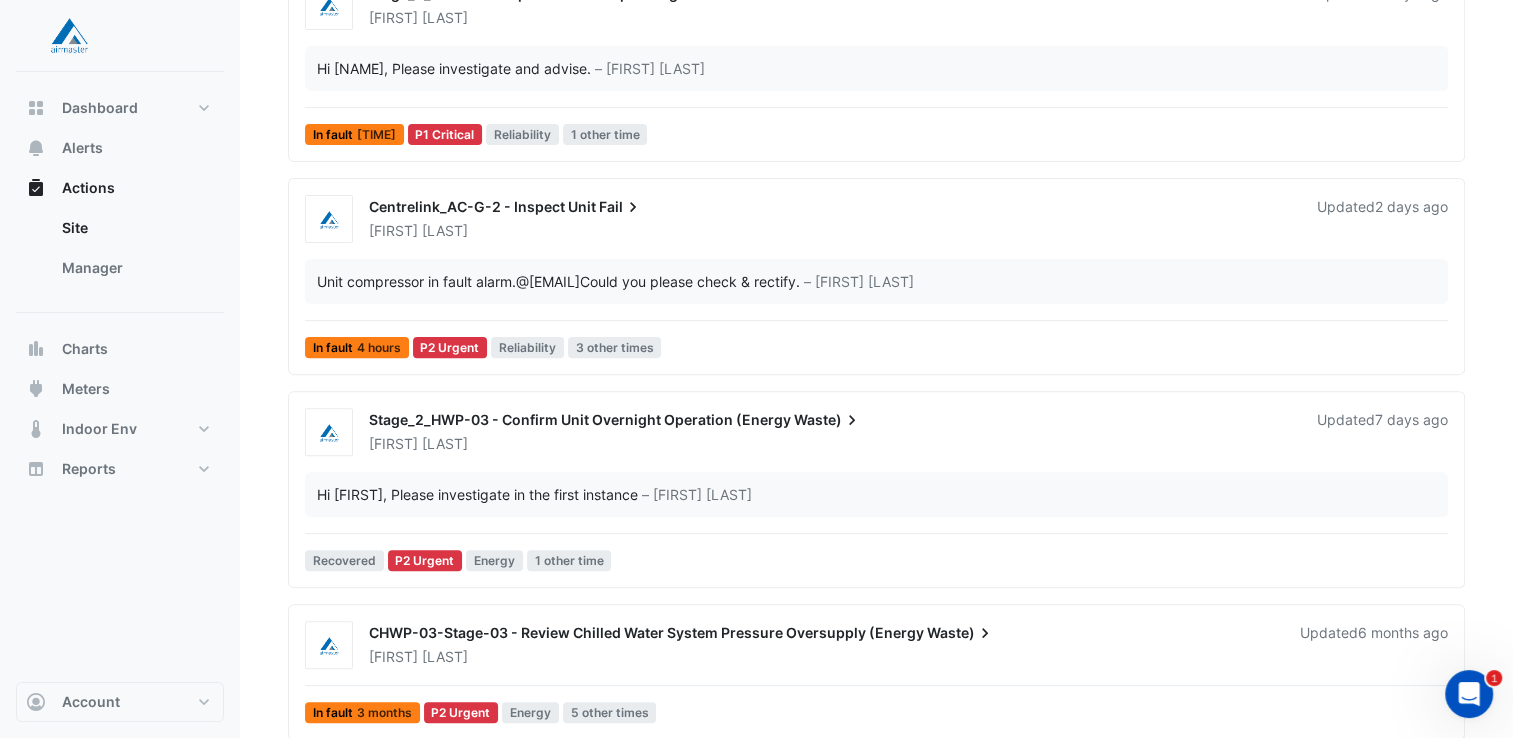 click on "[FIRST]
[LAST]" at bounding box center (831, 444) 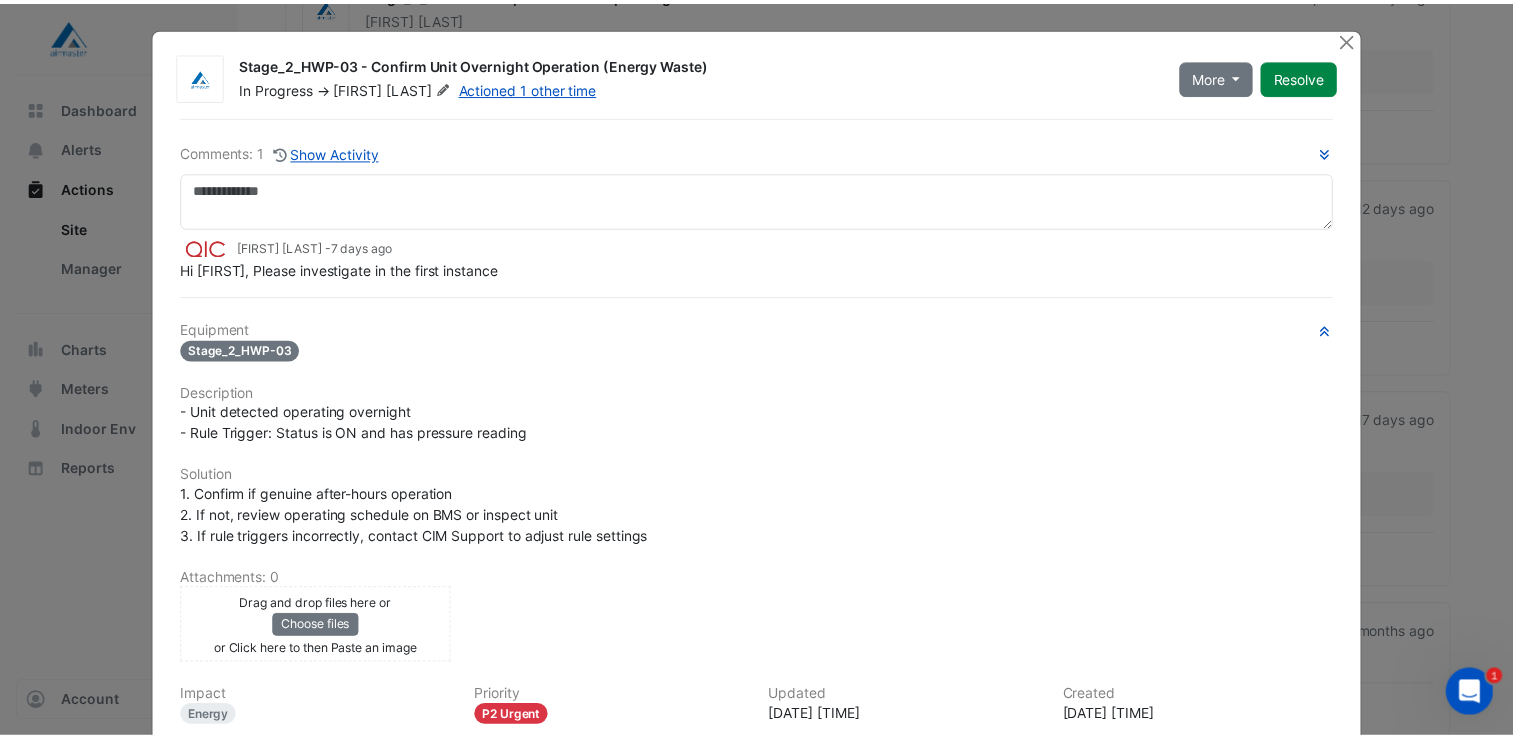 scroll, scrollTop: 0, scrollLeft: 0, axis: both 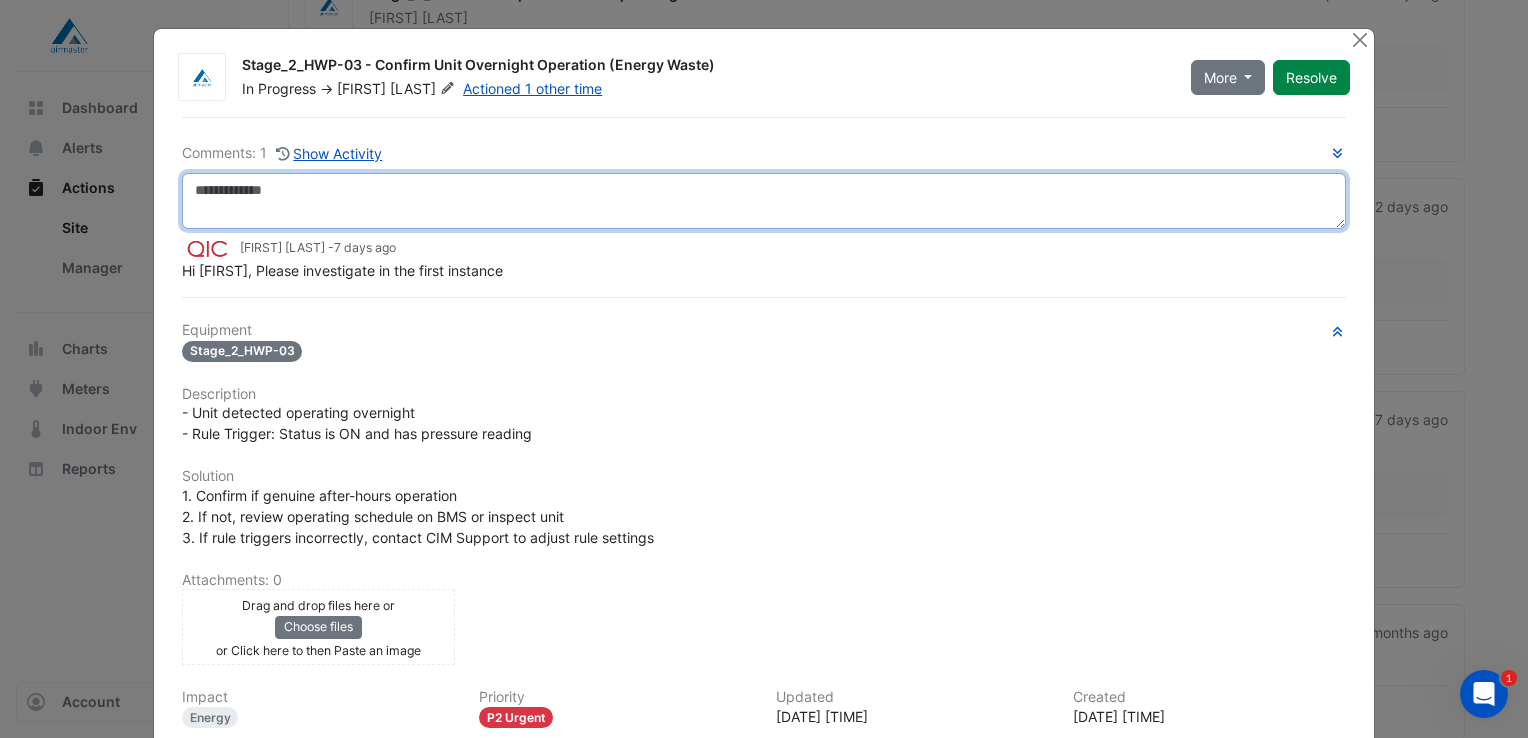 click at bounding box center (764, 201) 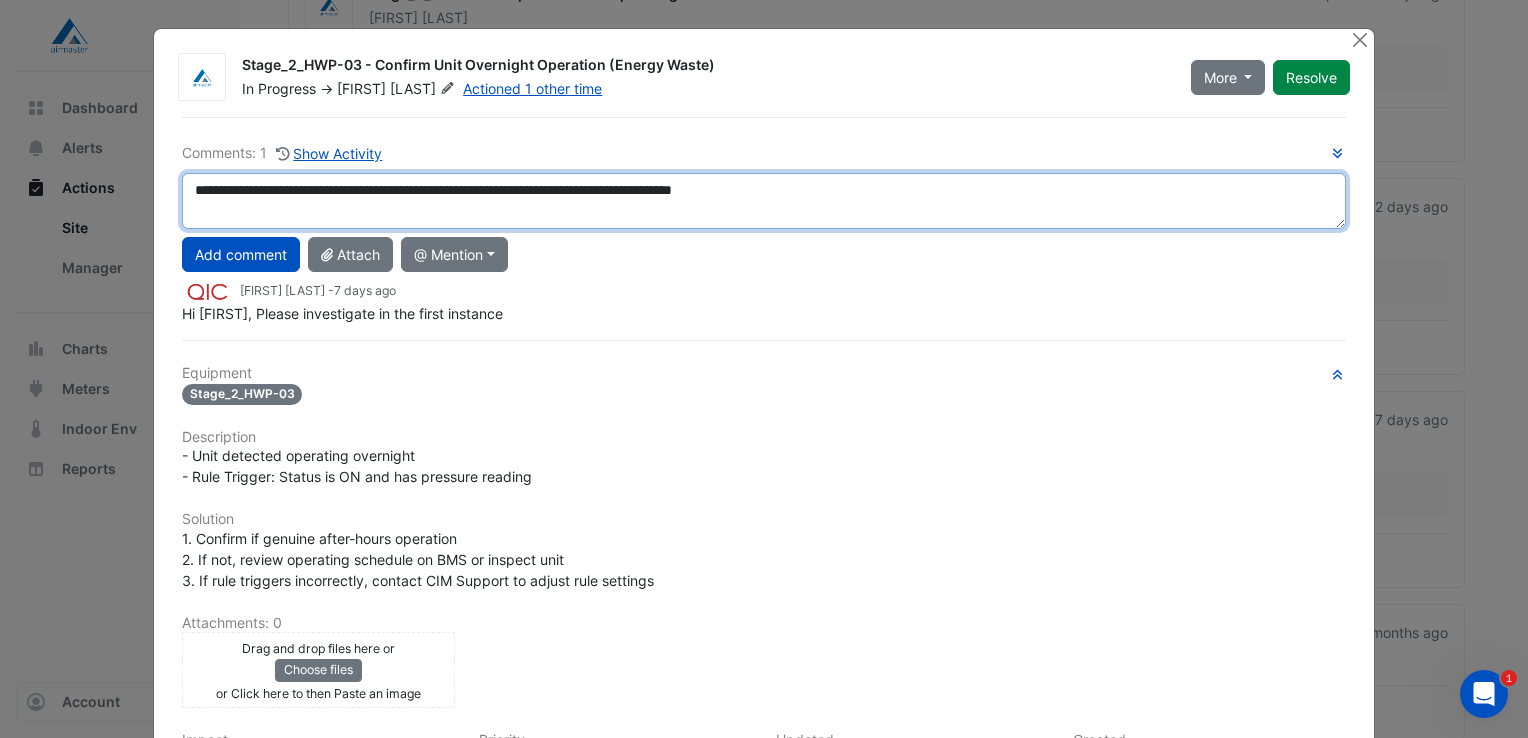 click on "**********" at bounding box center (764, 201) 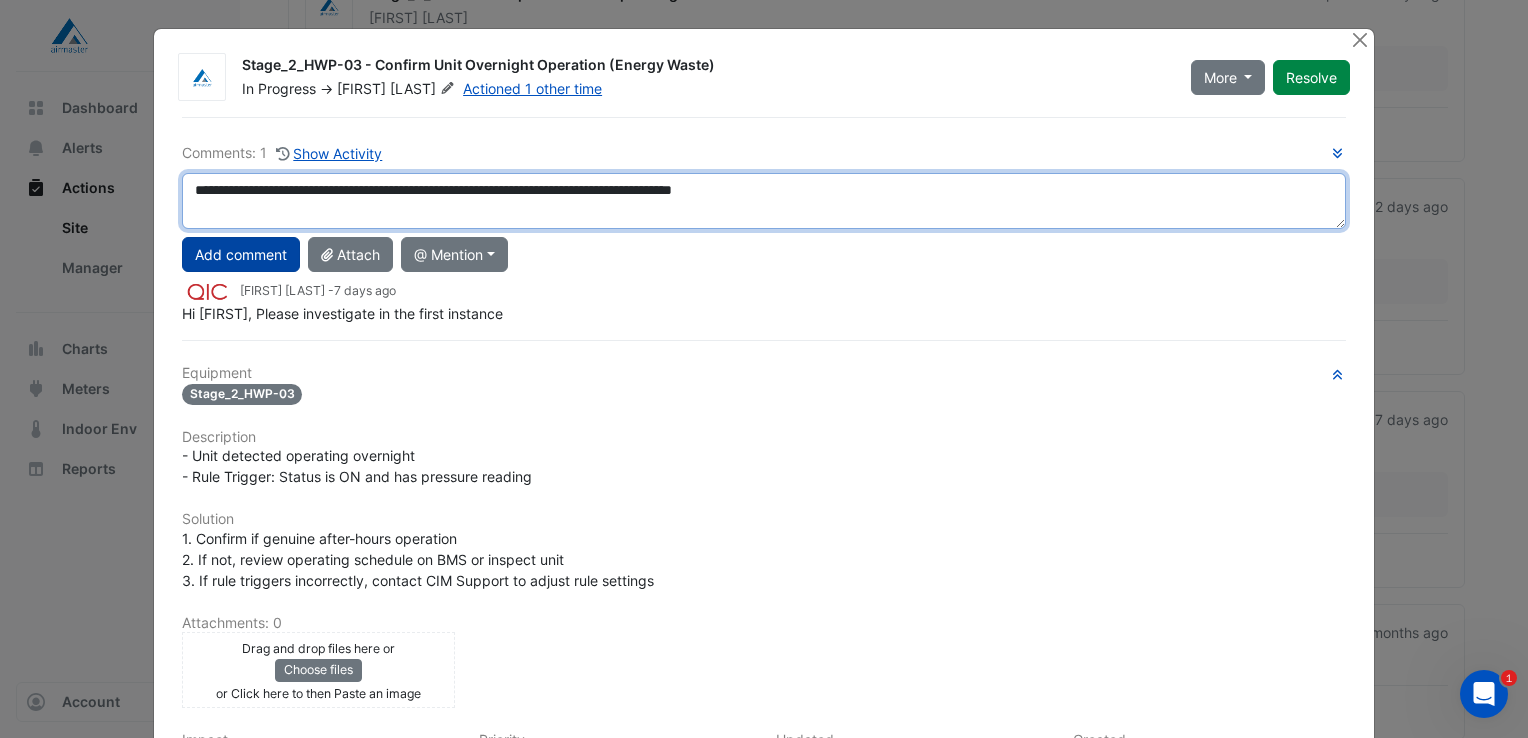 type on "**********" 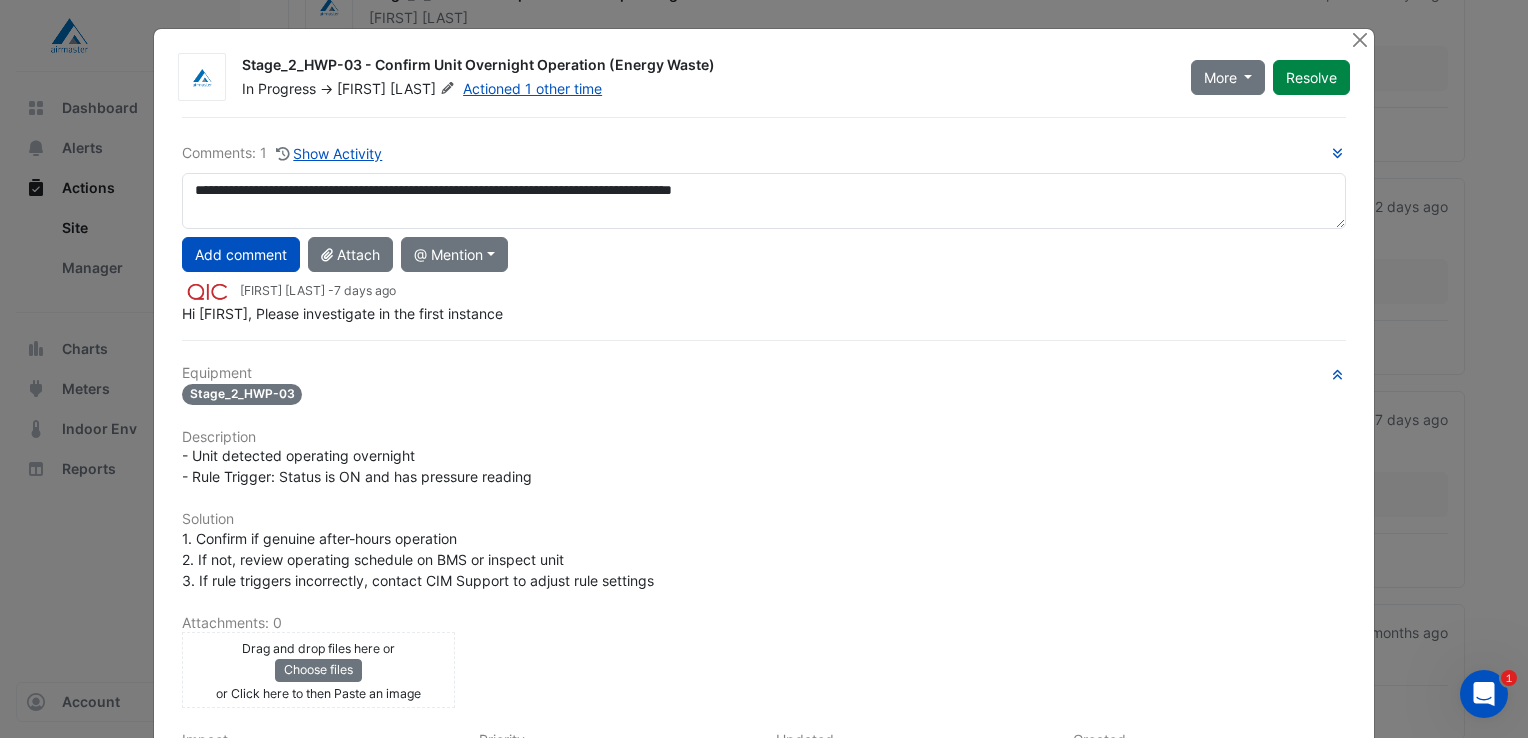 click on "Add comment" 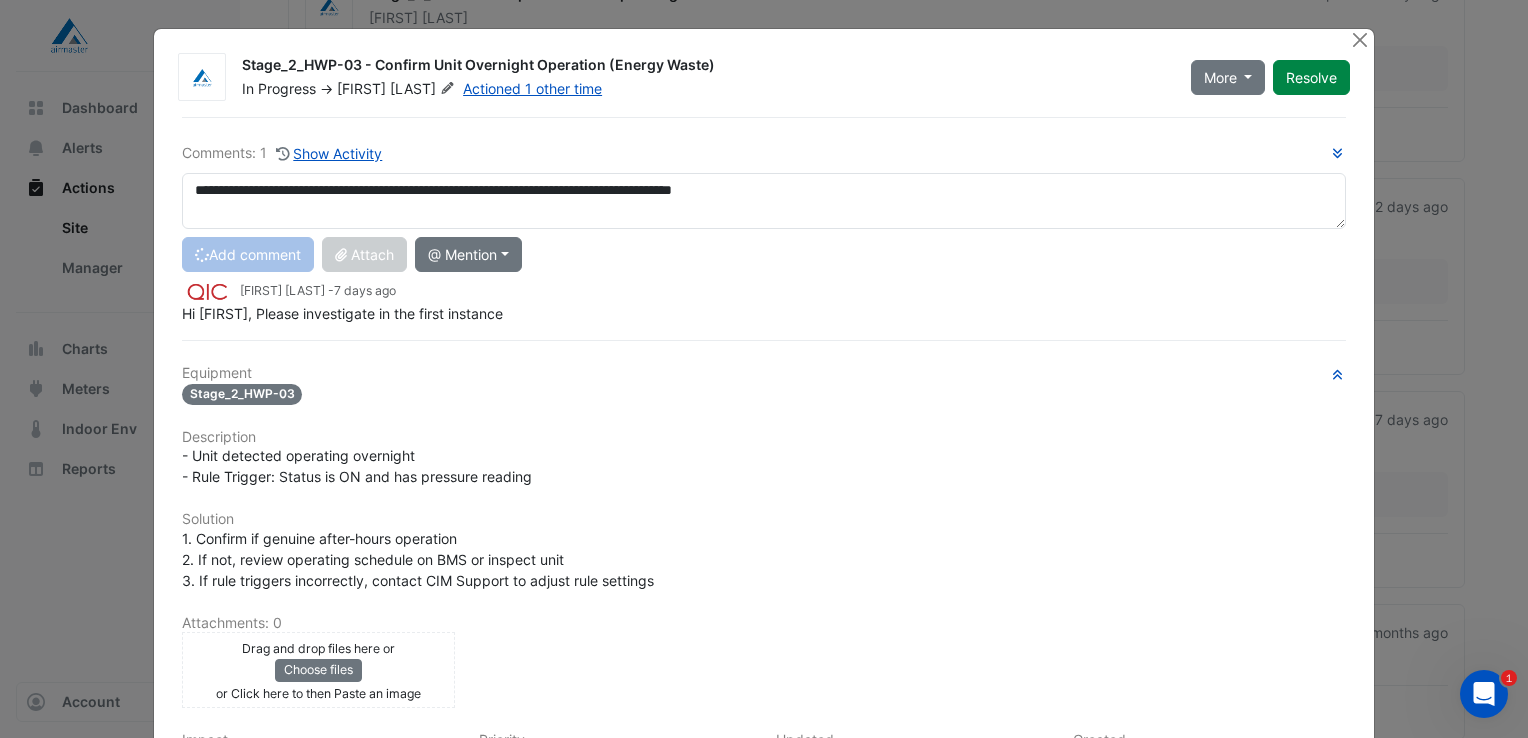 type 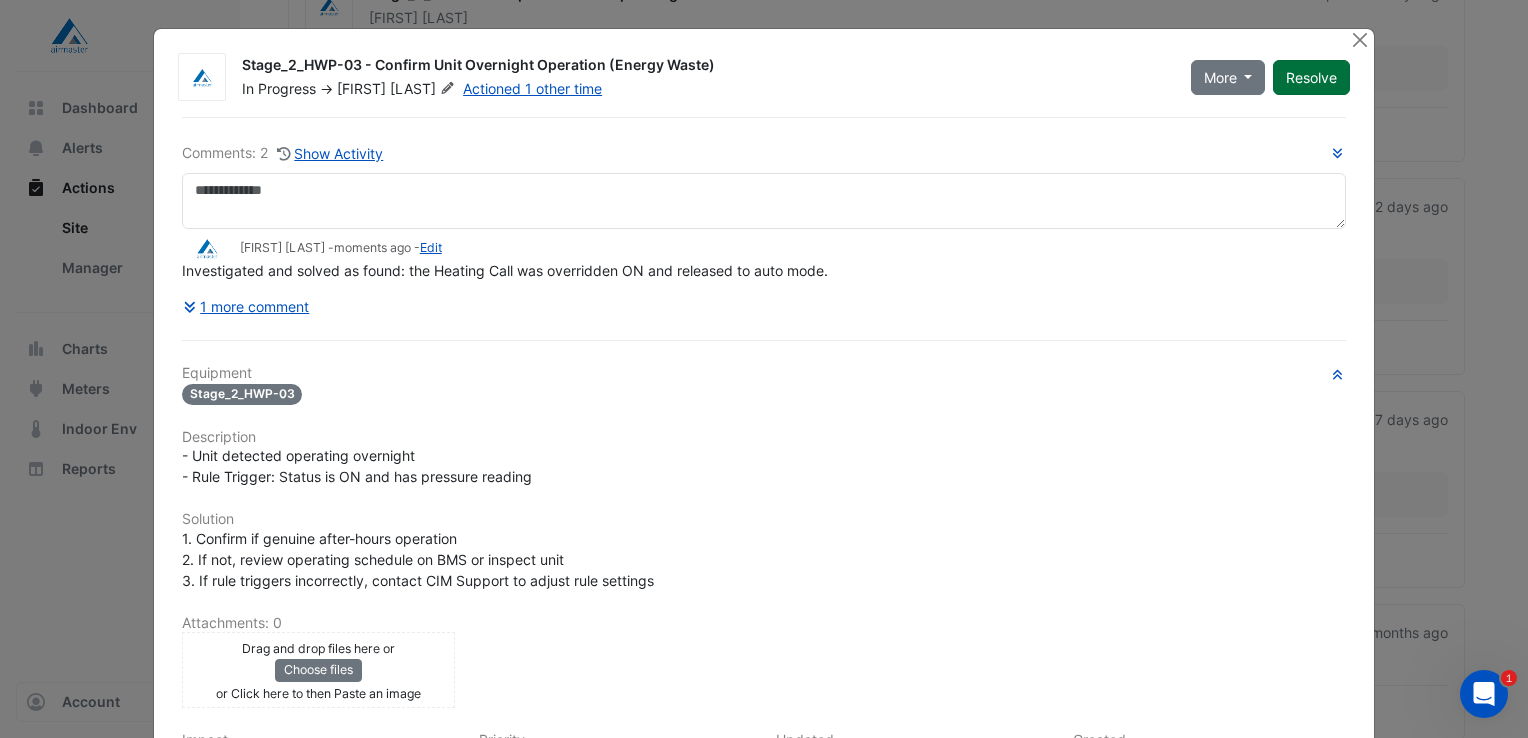 click on "Resolve" 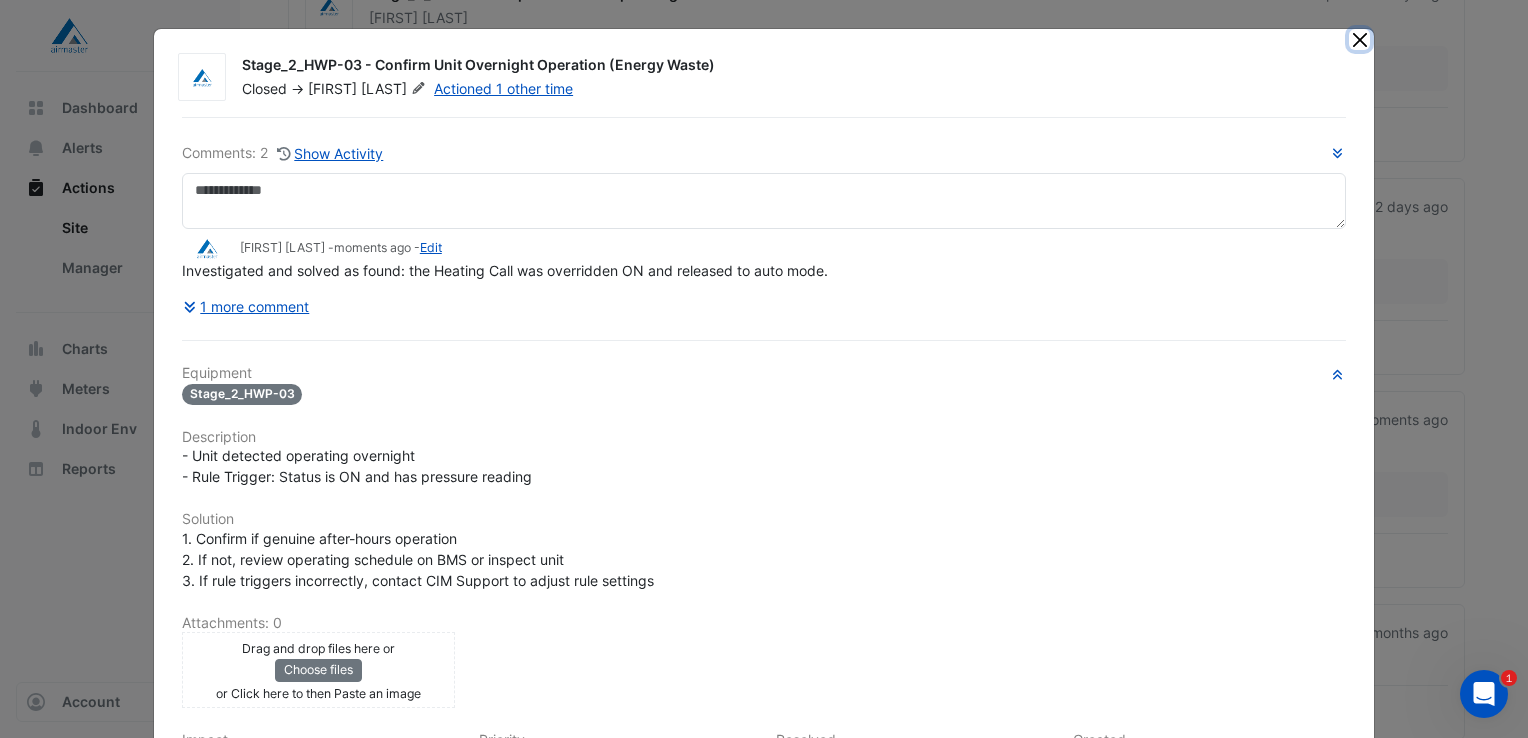 click 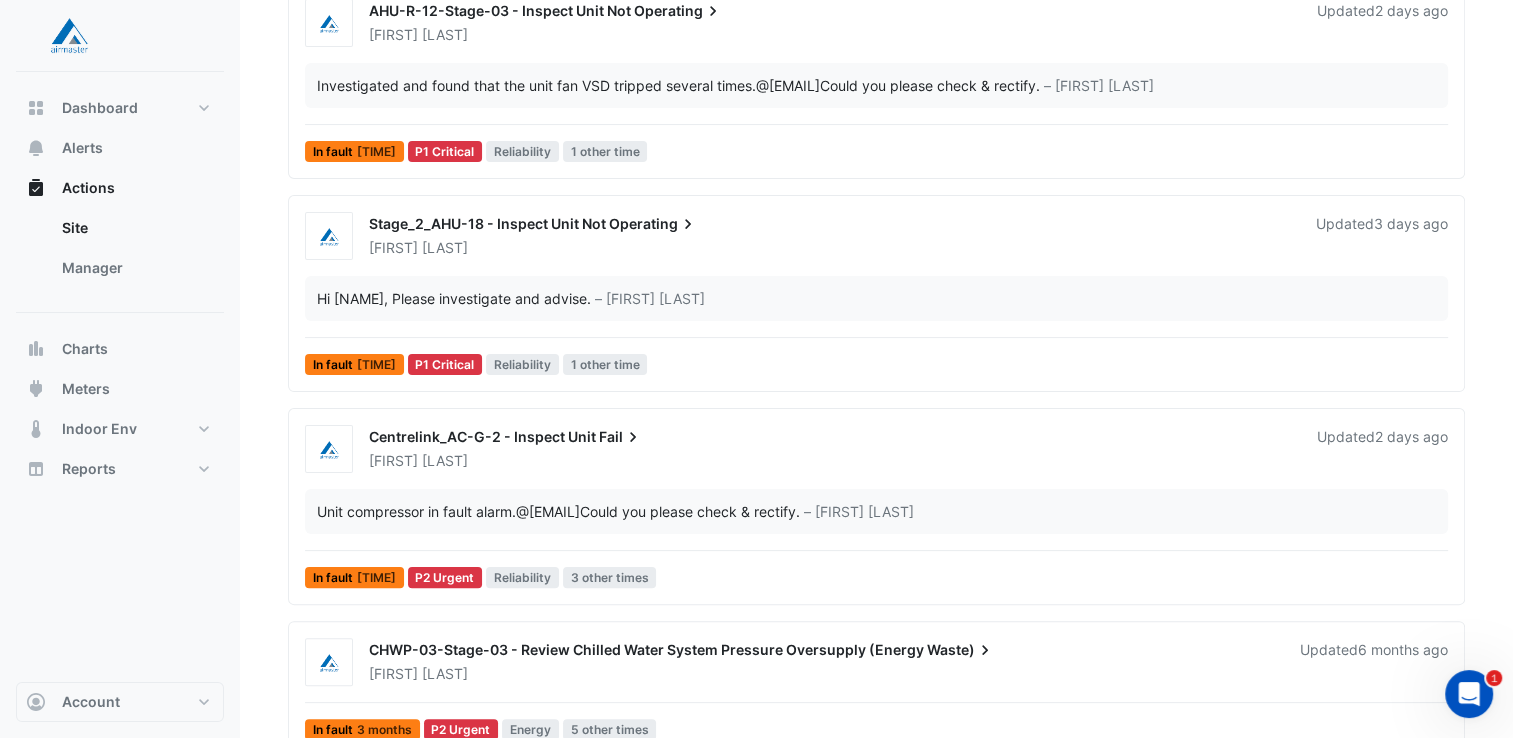 scroll, scrollTop: 360, scrollLeft: 0, axis: vertical 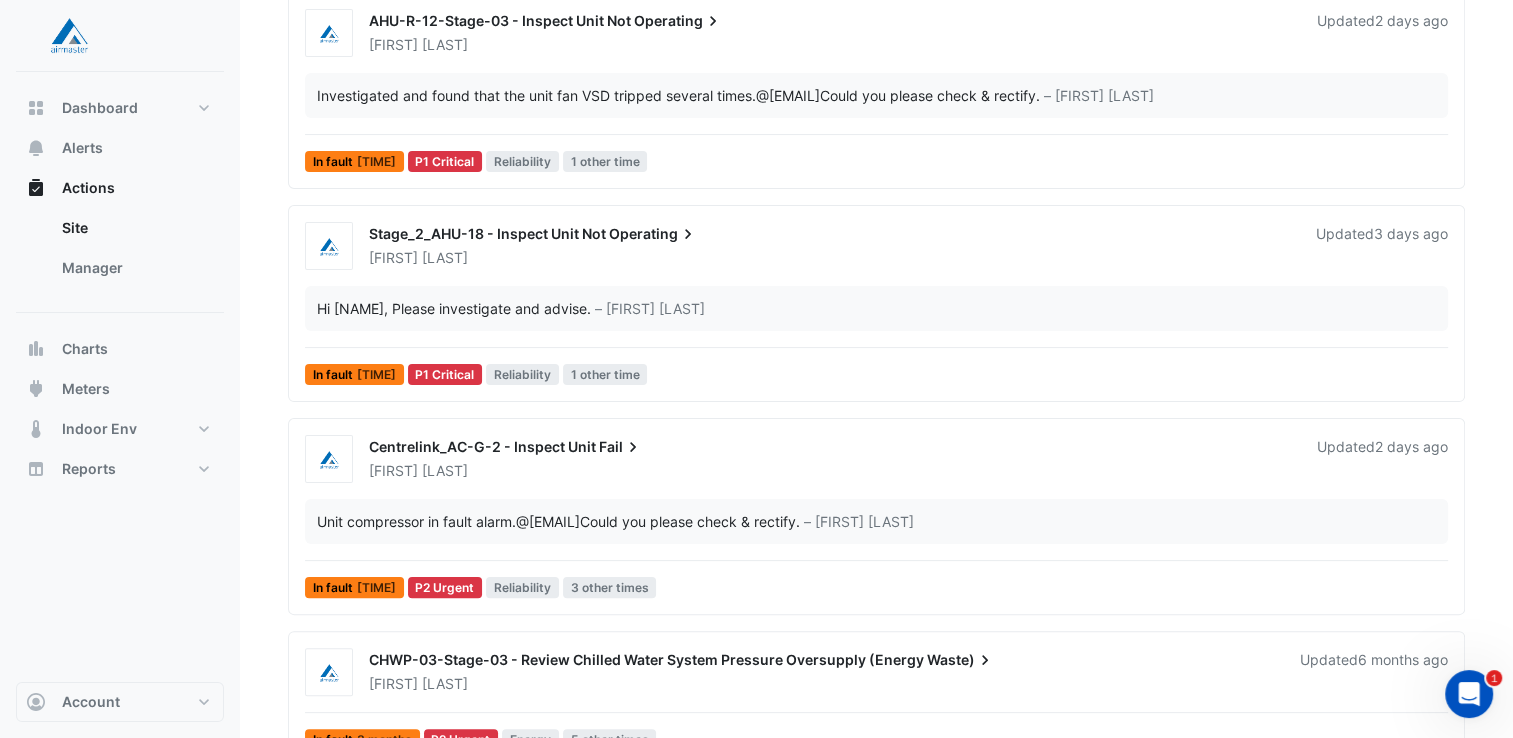 click on "[FIRST]
[LAST]" at bounding box center [831, 471] 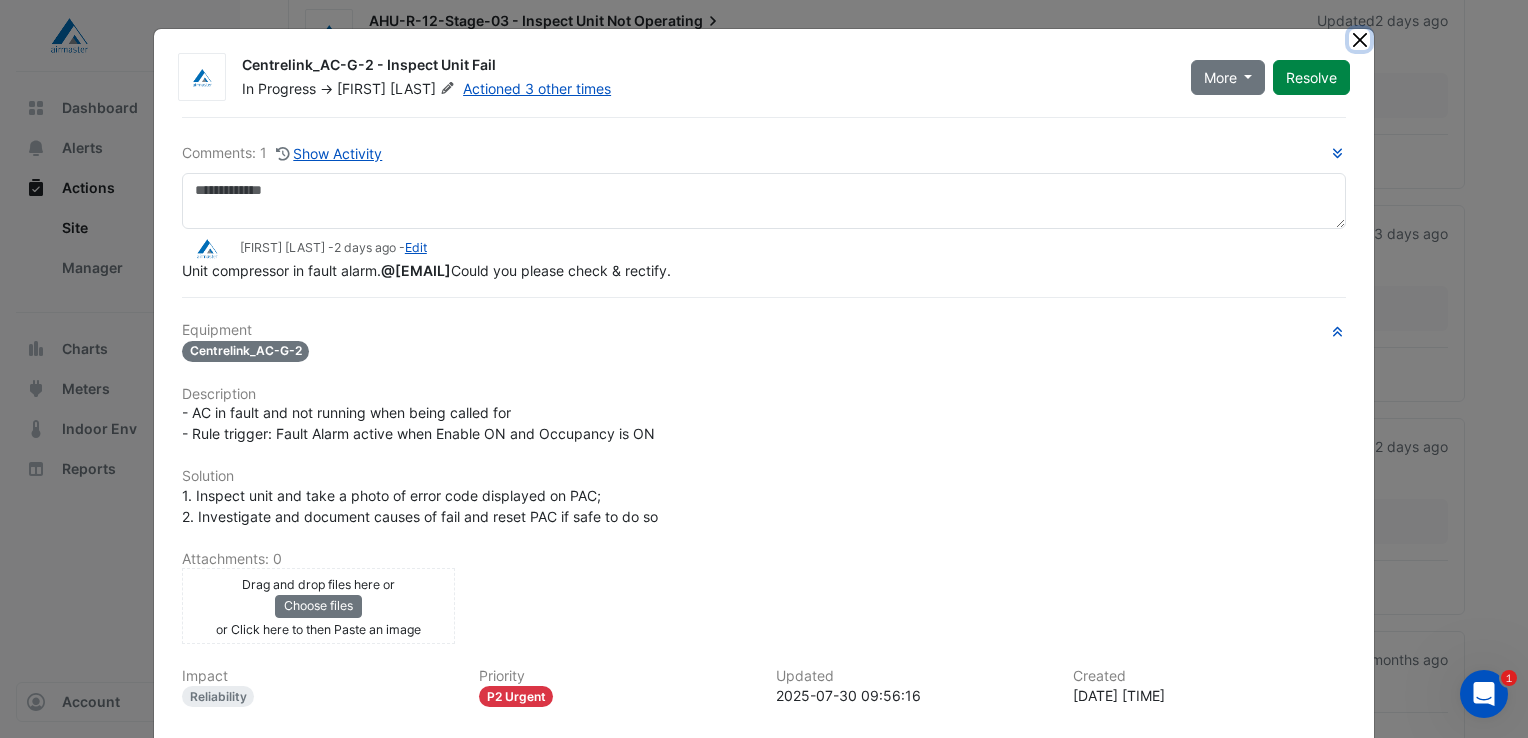 click 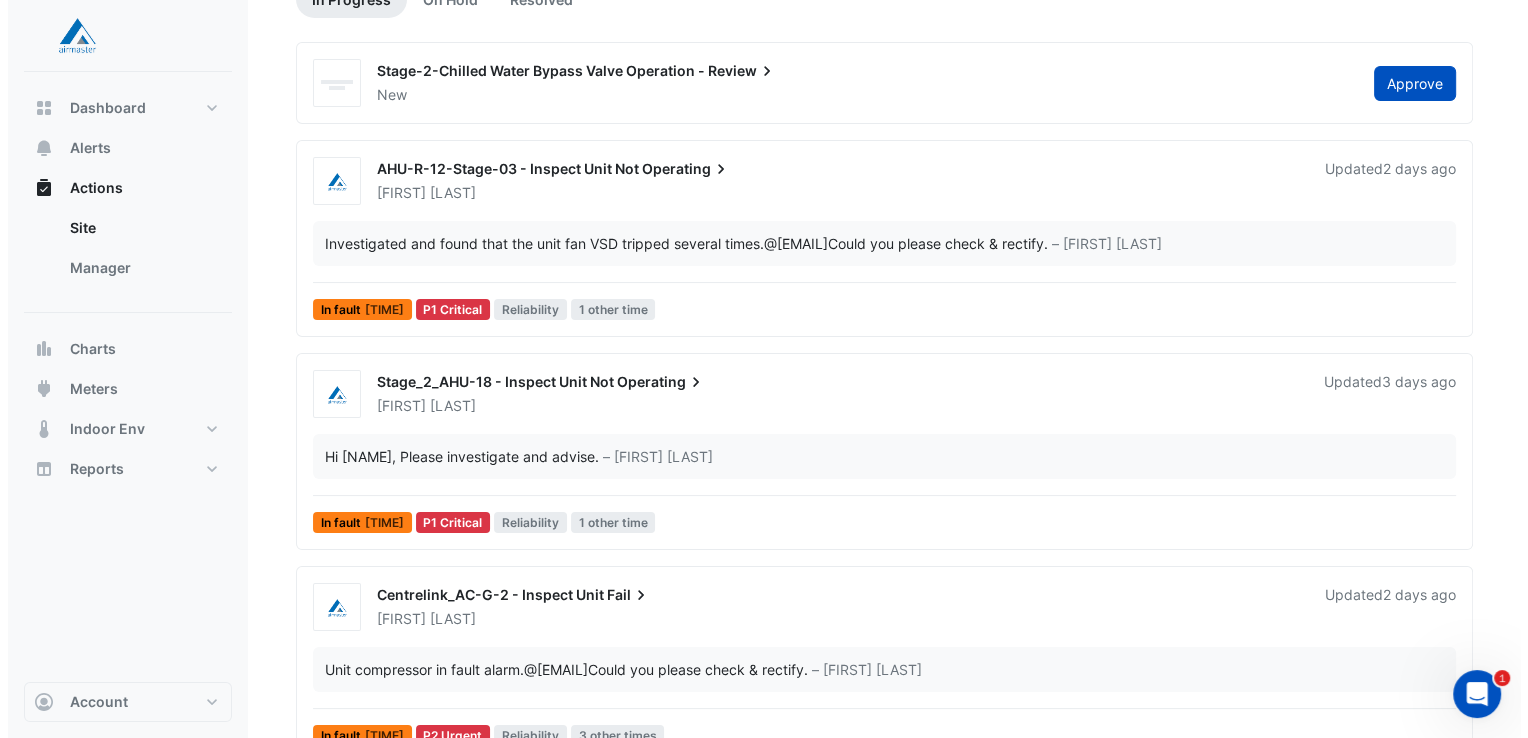 scroll, scrollTop: 0, scrollLeft: 0, axis: both 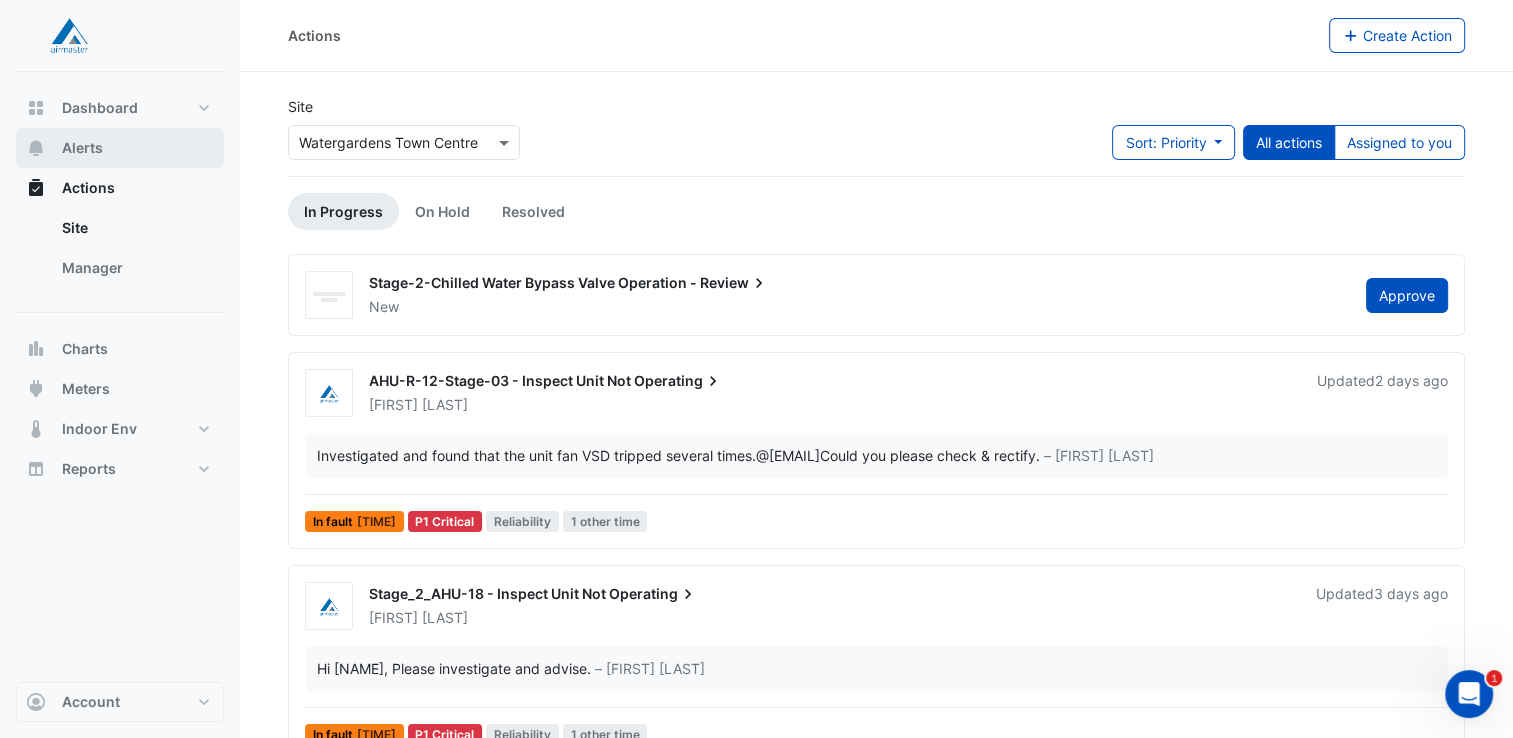 click on "Alerts" at bounding box center [82, 148] 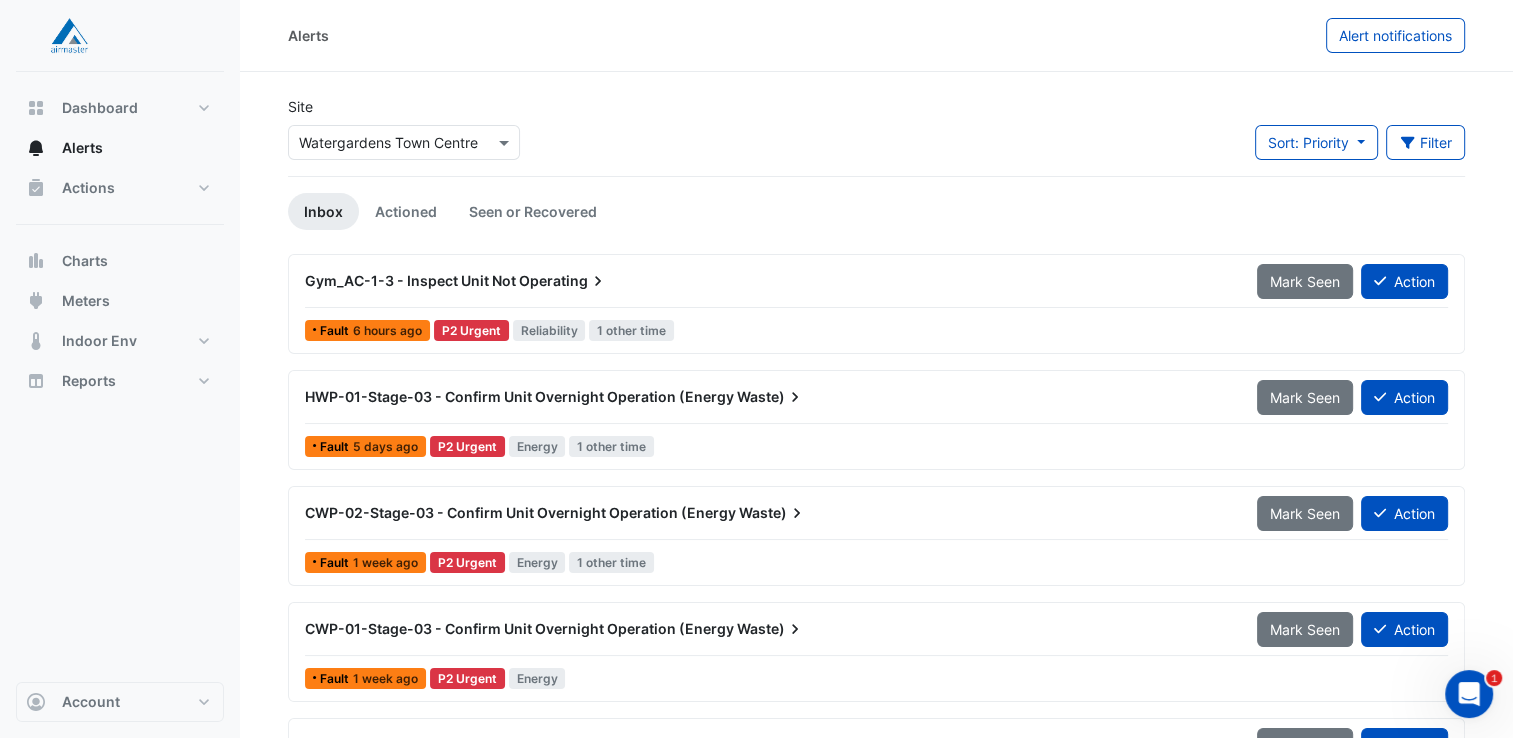 click on "HWP-01-Stage-03 - Confirm Unit Overnight Operation (Energy" at bounding box center (519, 396) 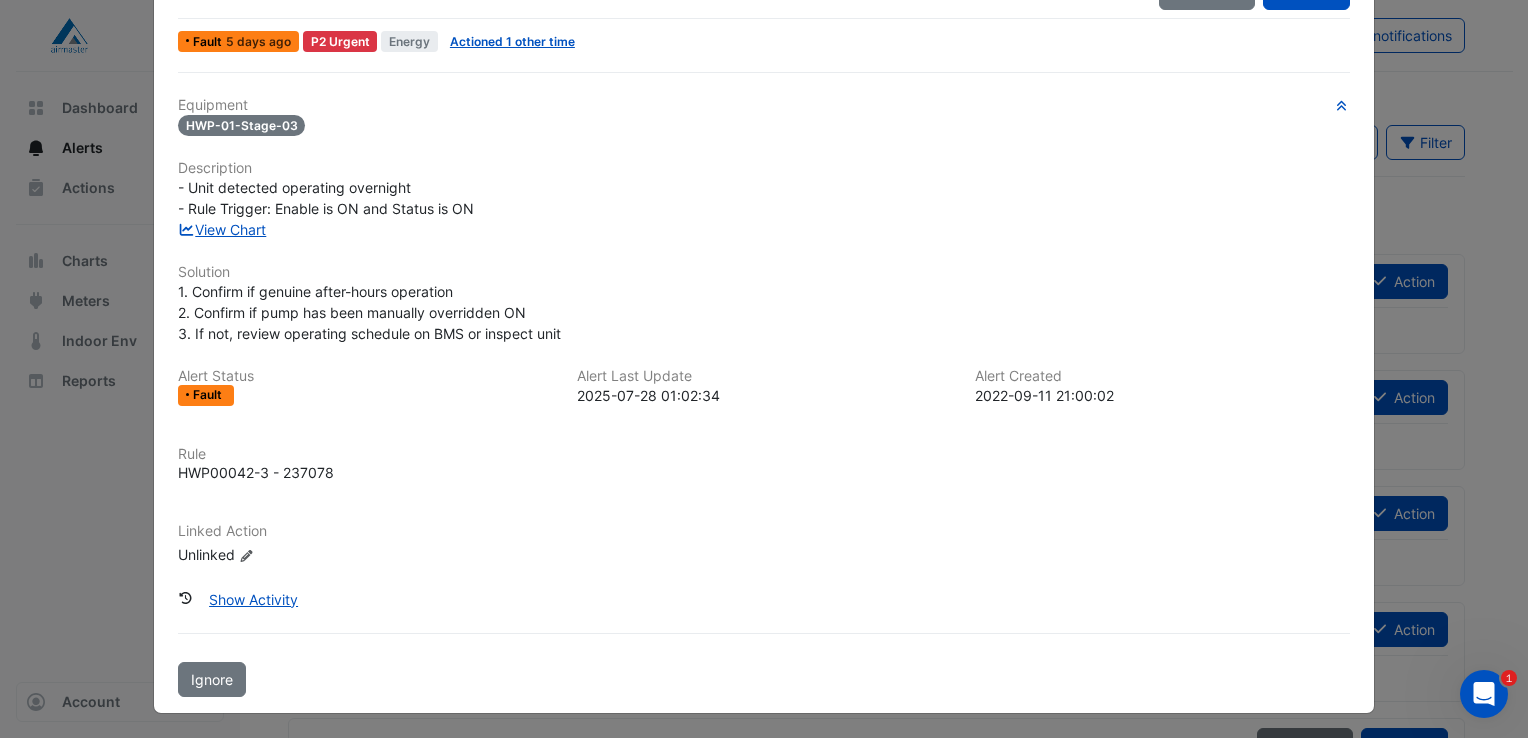 scroll, scrollTop: 0, scrollLeft: 0, axis: both 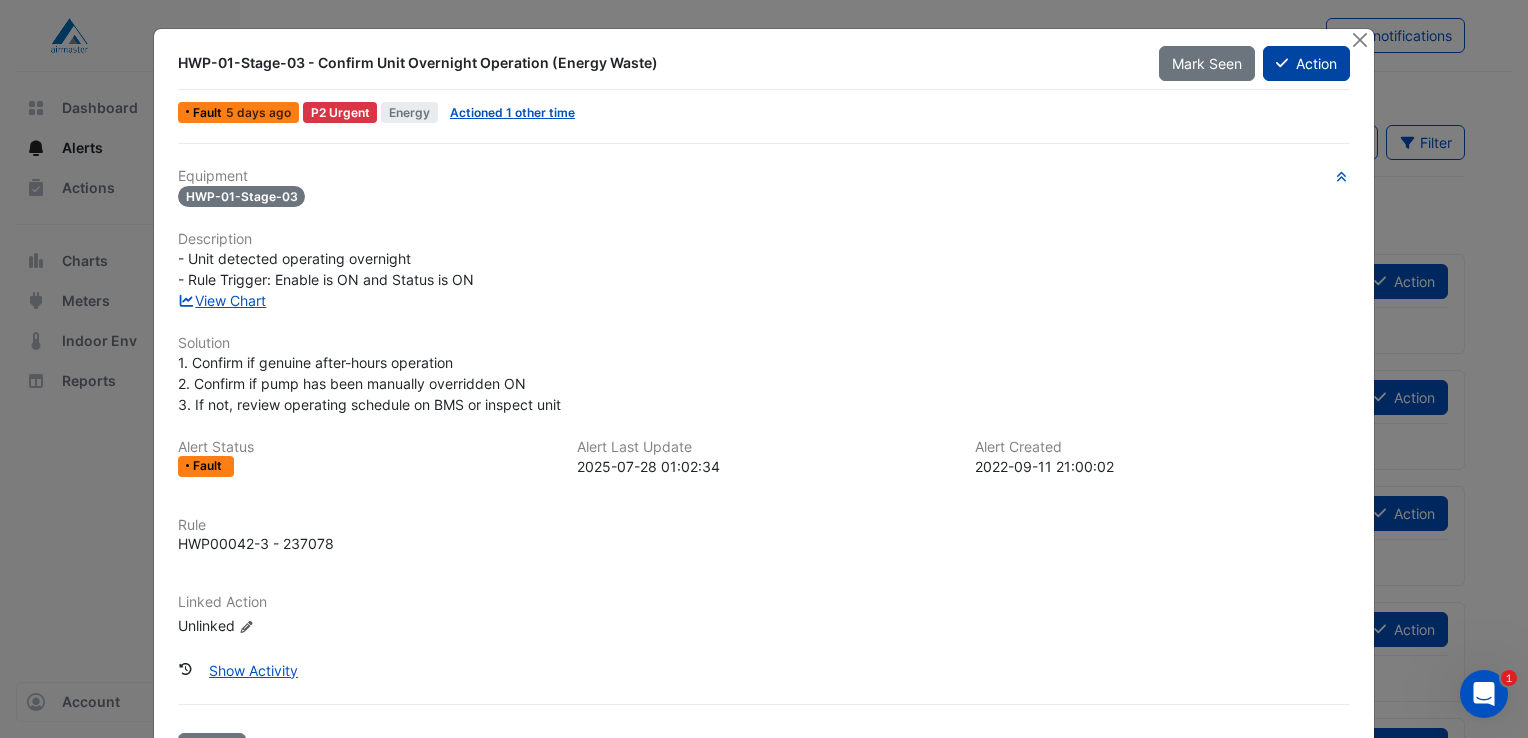 click on "Action" 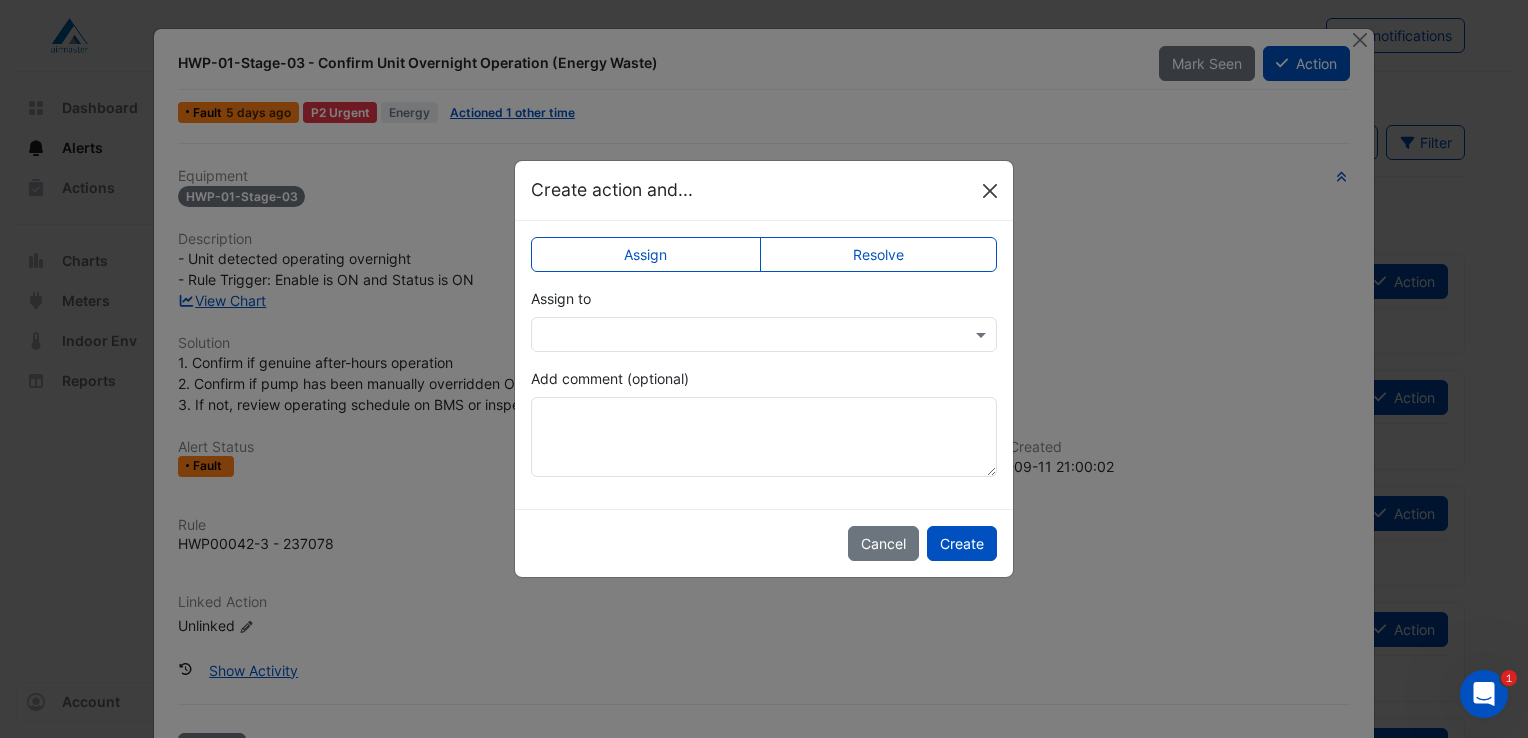 click 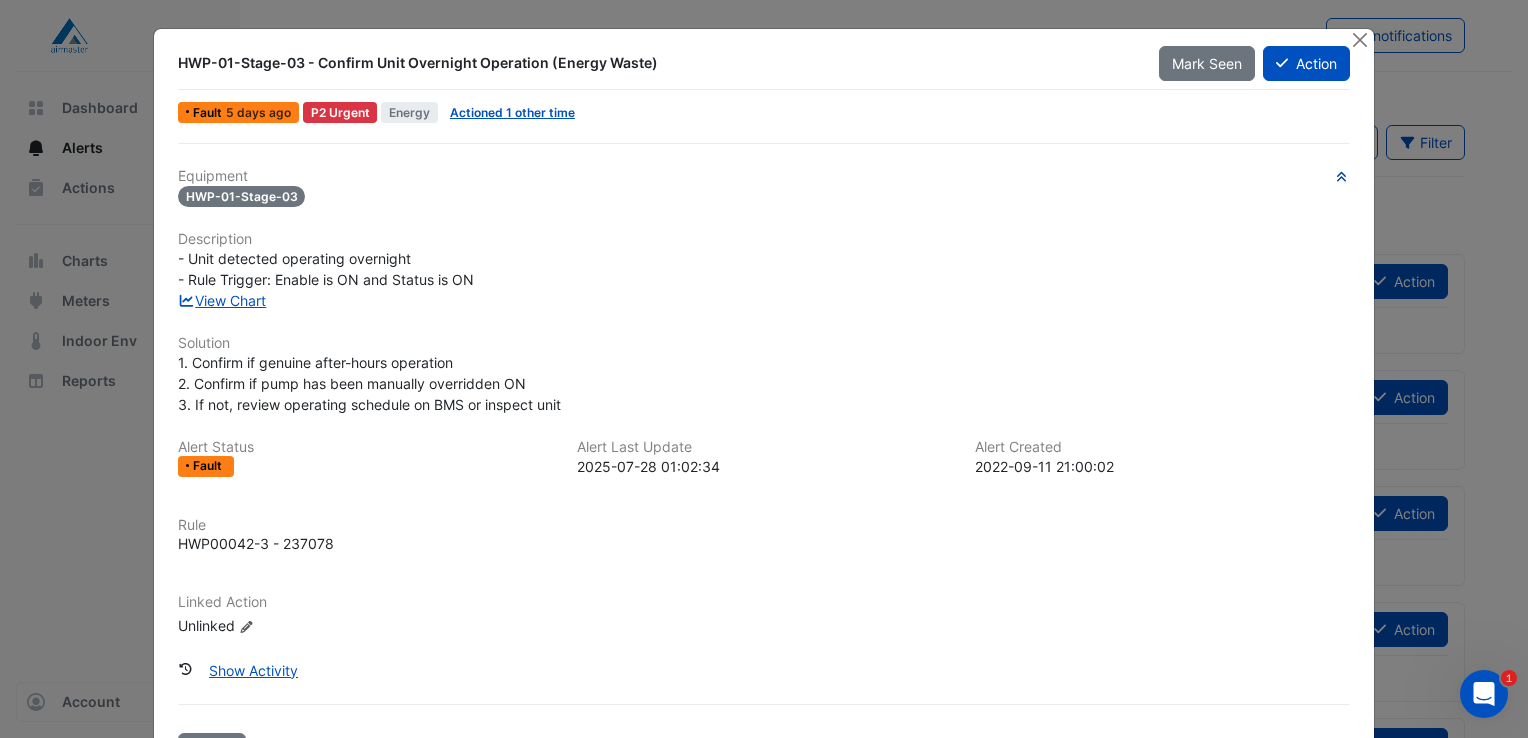 click 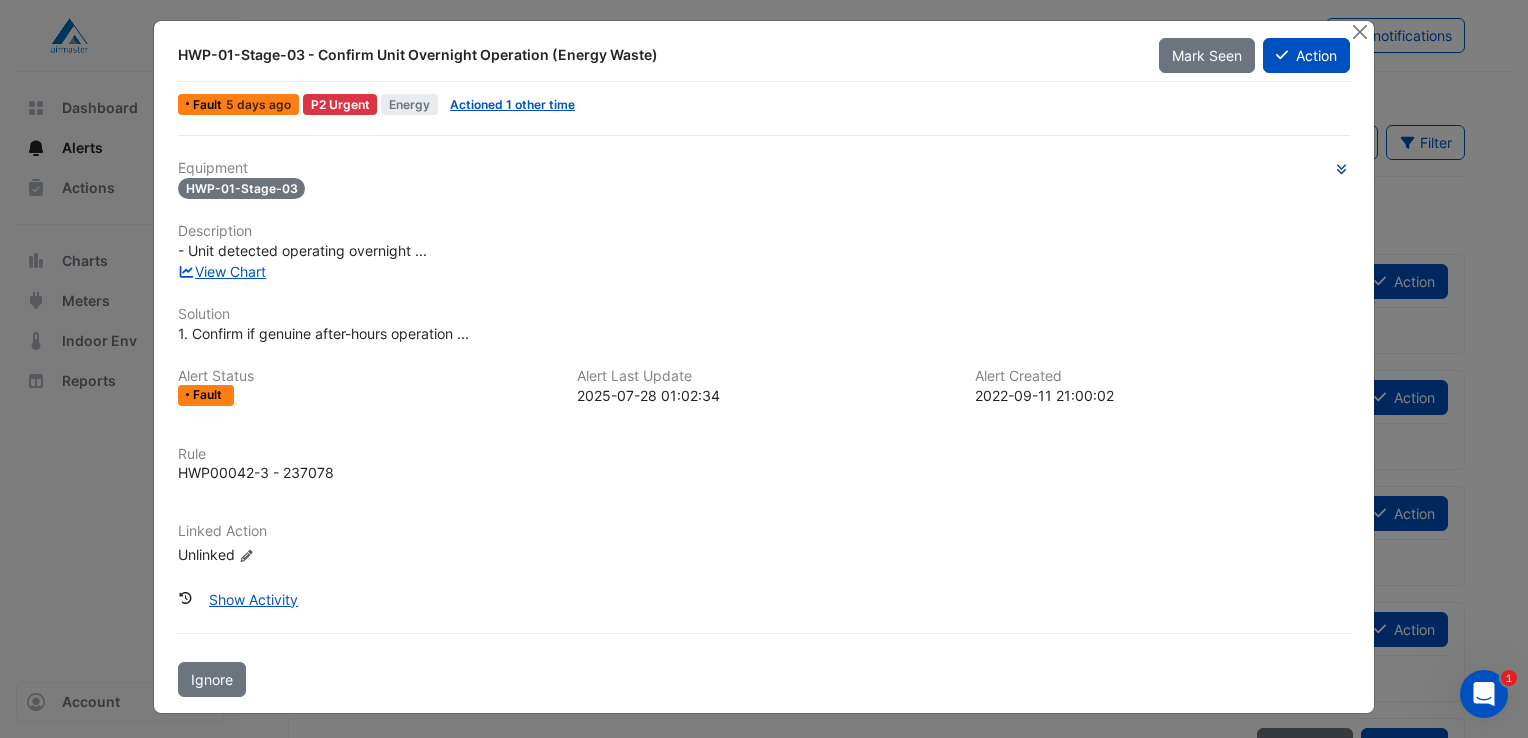 scroll, scrollTop: 0, scrollLeft: 0, axis: both 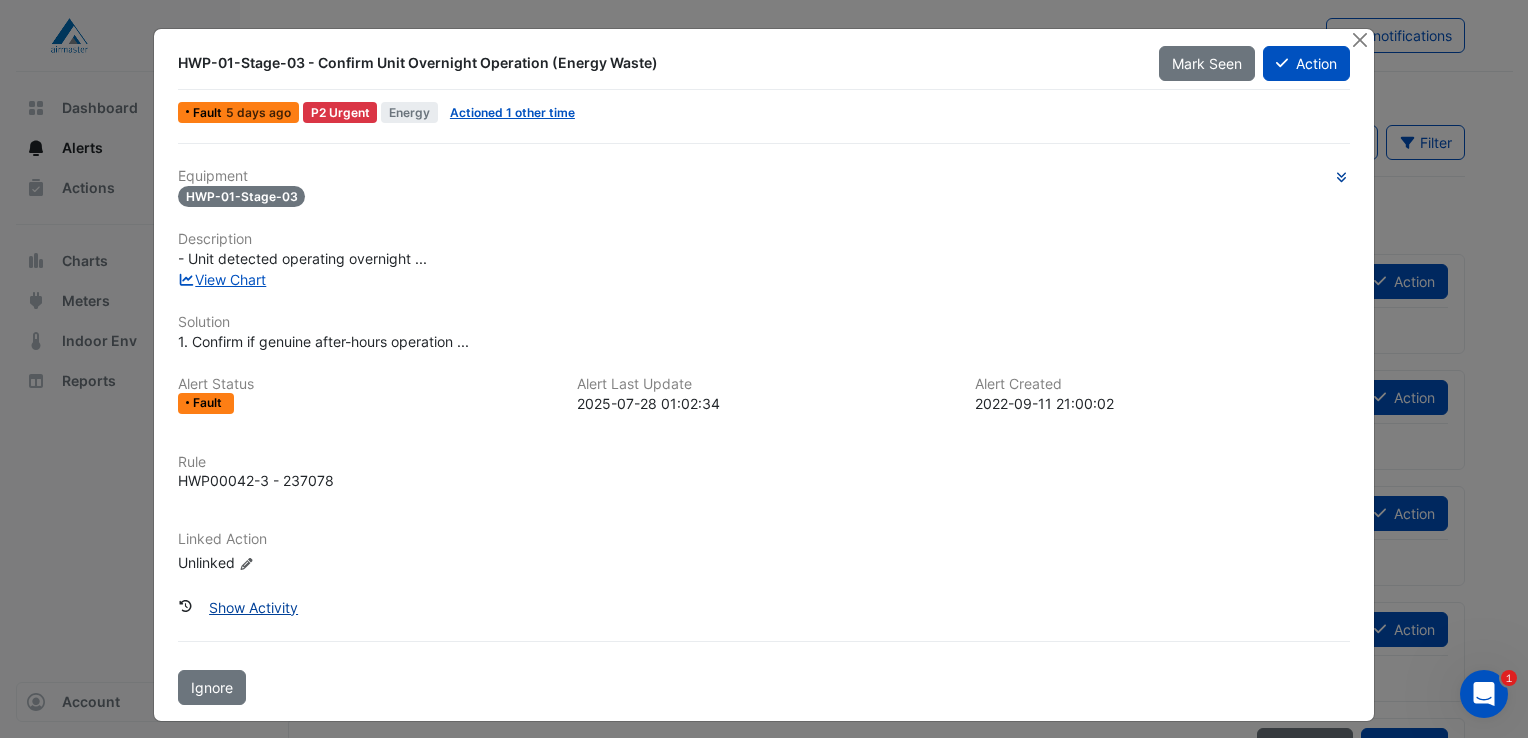 click on "Show Activity" 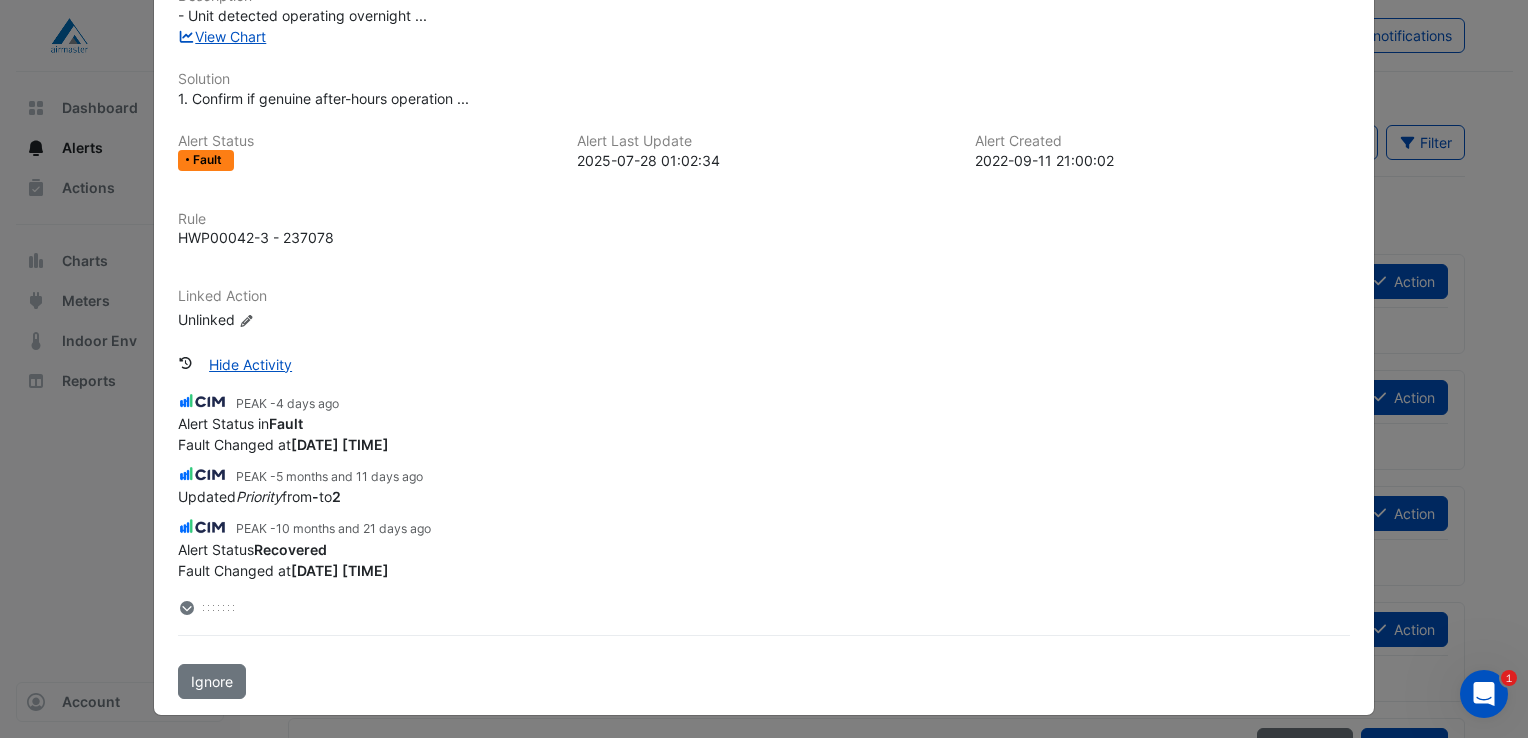 scroll, scrollTop: 244, scrollLeft: 0, axis: vertical 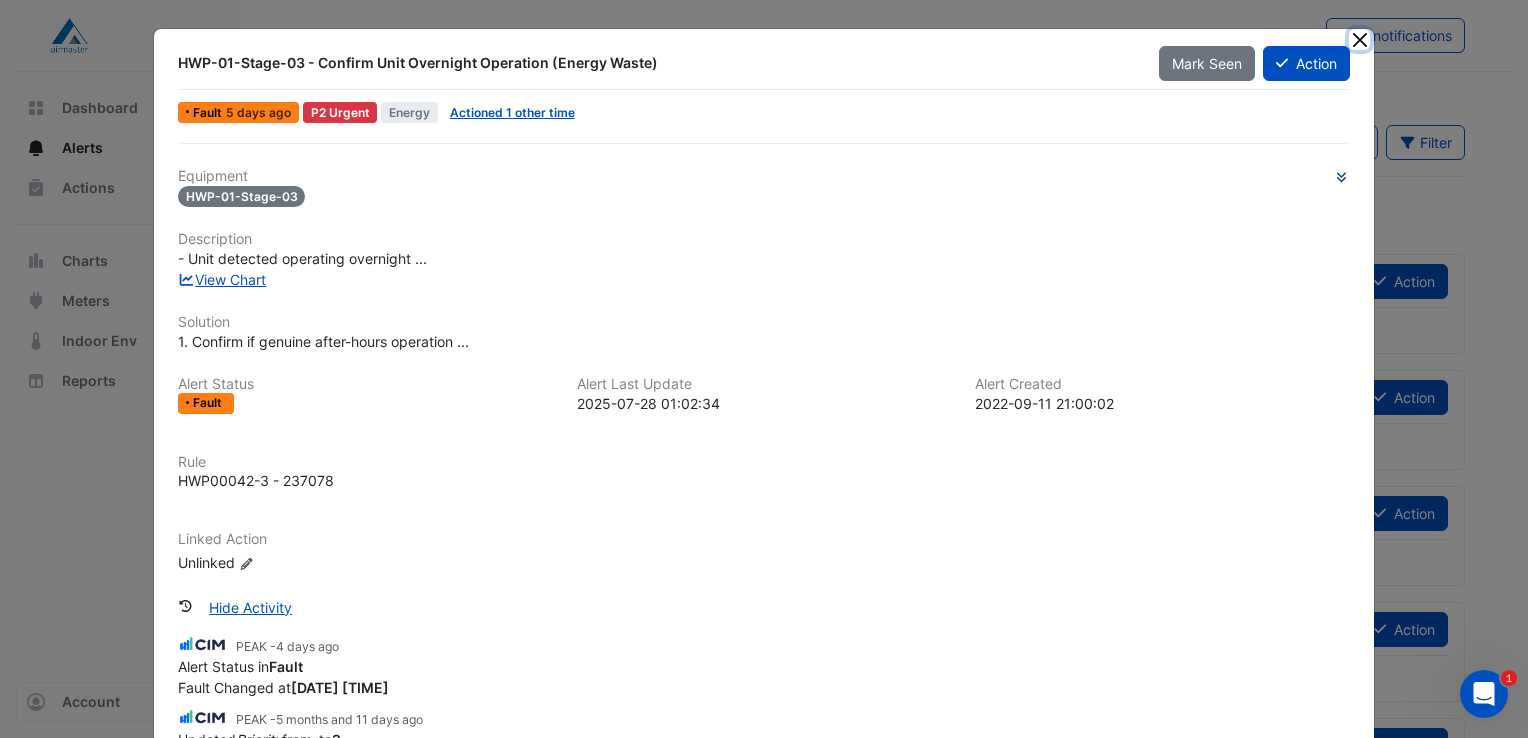 click 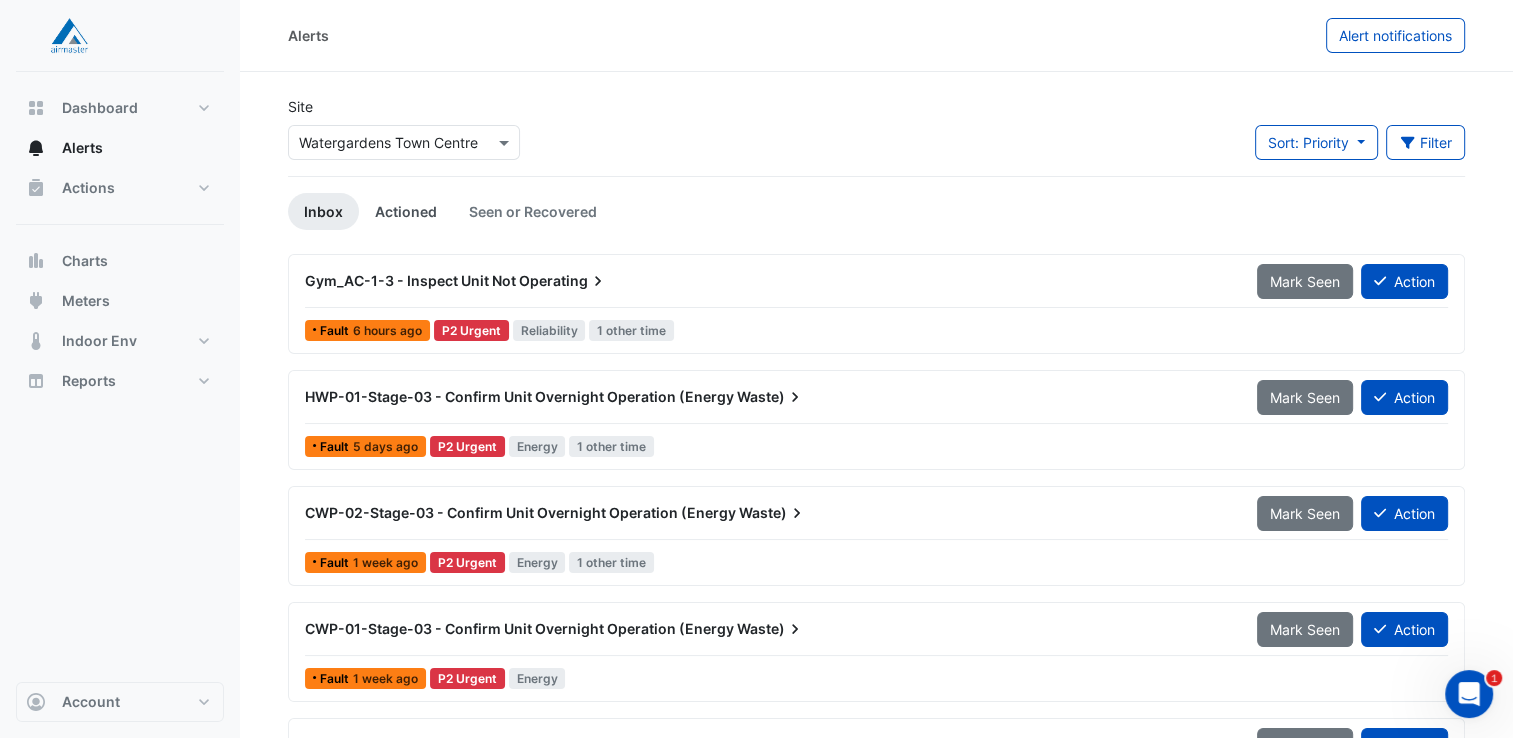 click on "Actioned" at bounding box center [406, 211] 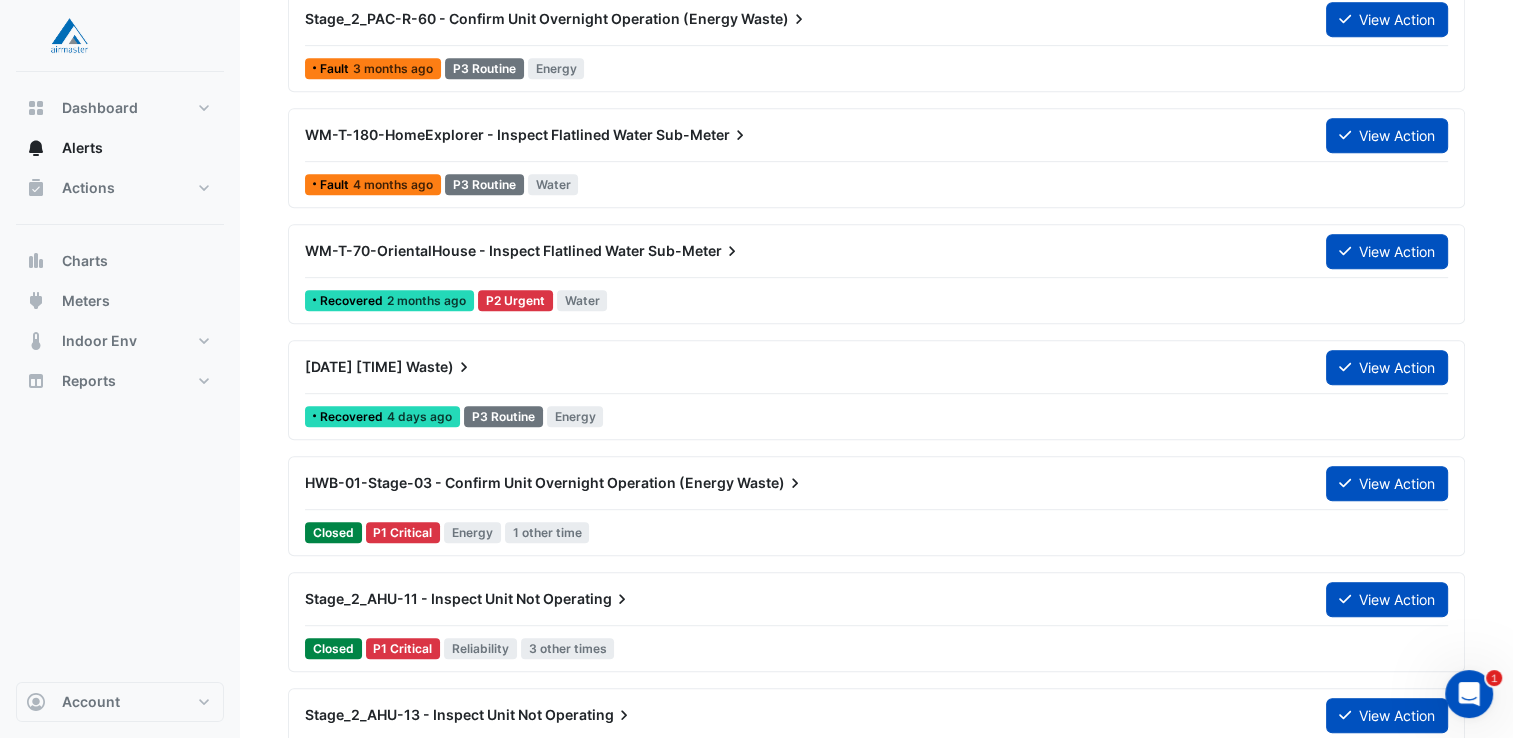 scroll, scrollTop: 1000, scrollLeft: 0, axis: vertical 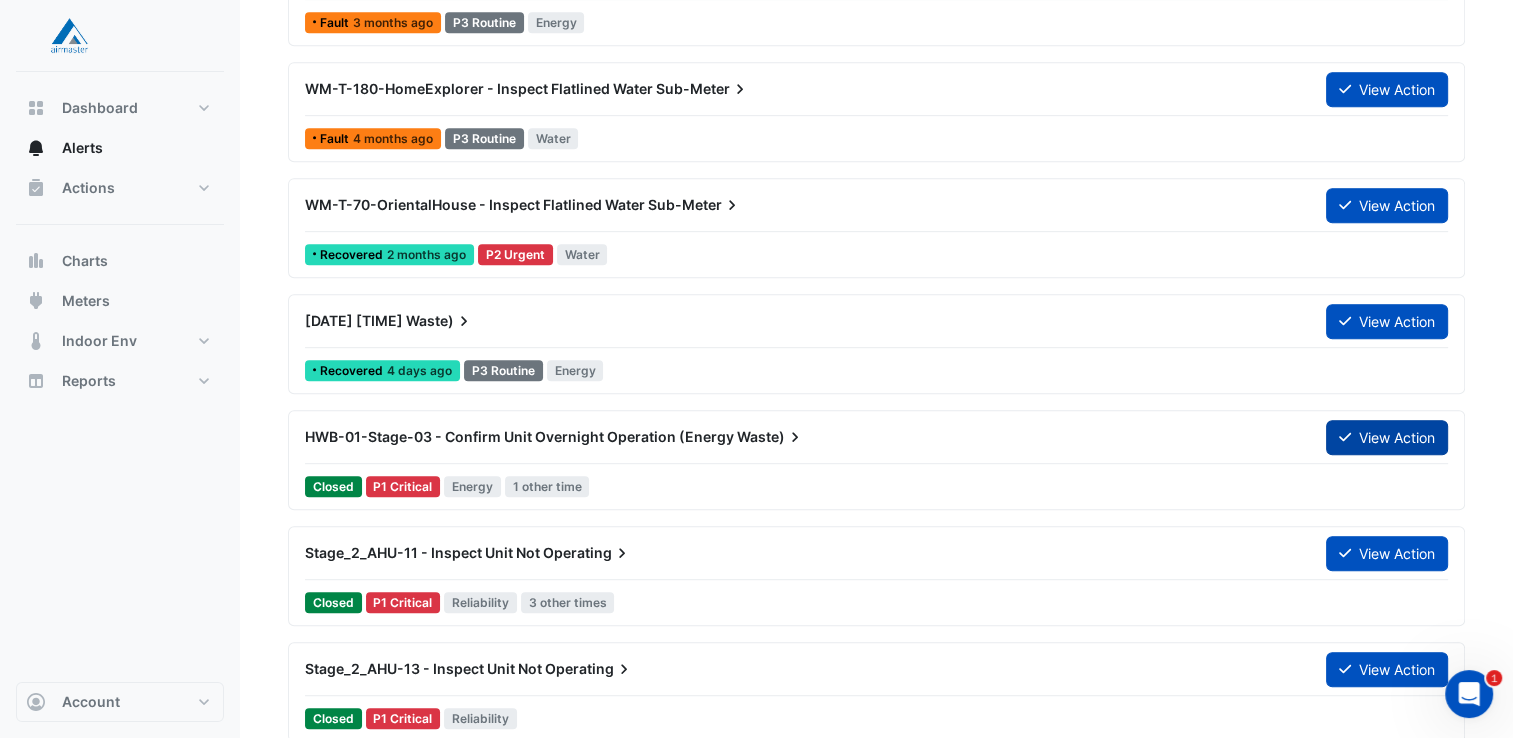 click on "View Action" at bounding box center [1387, 437] 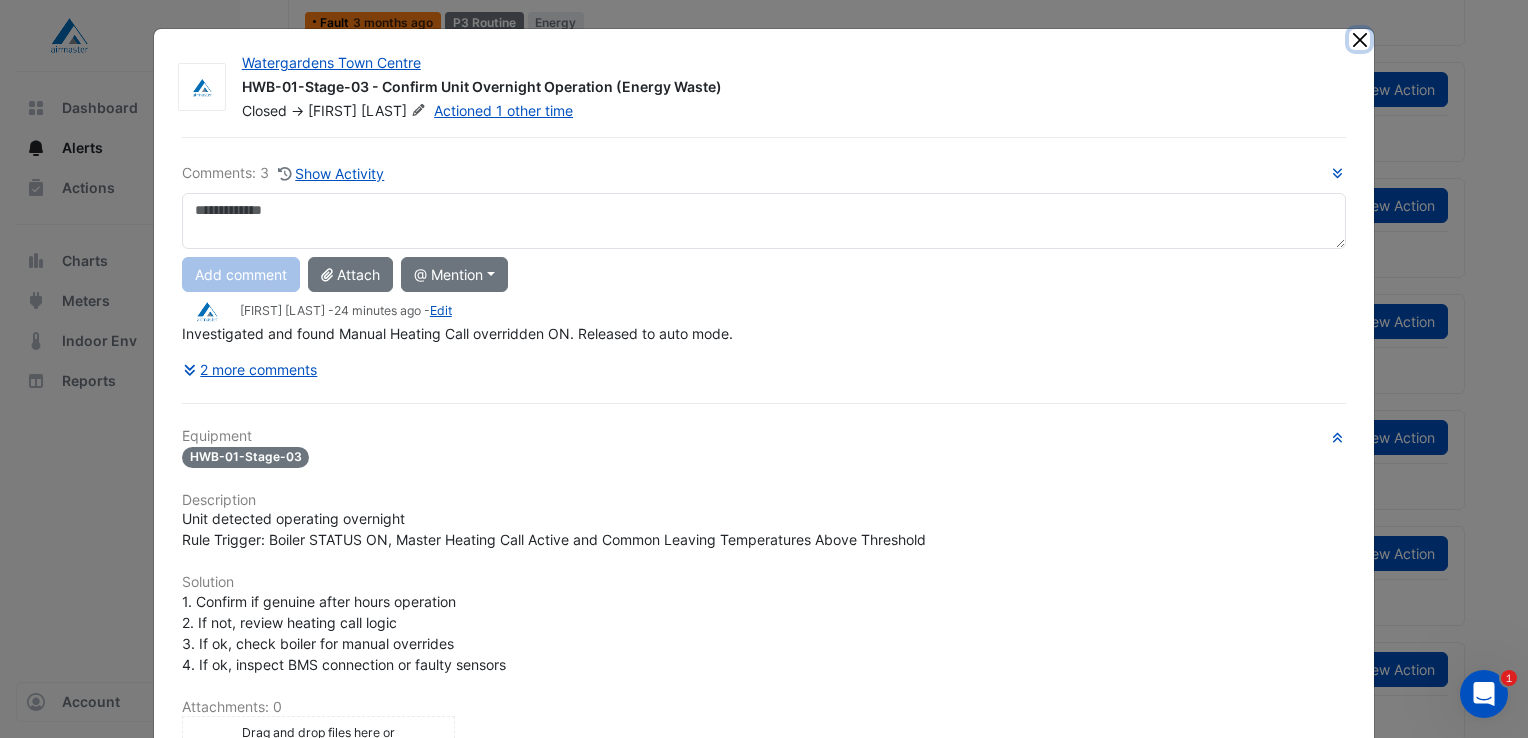 drag, startPoint x: 1359, startPoint y: 40, endPoint x: 1257, endPoint y: 54, distance: 102.9563 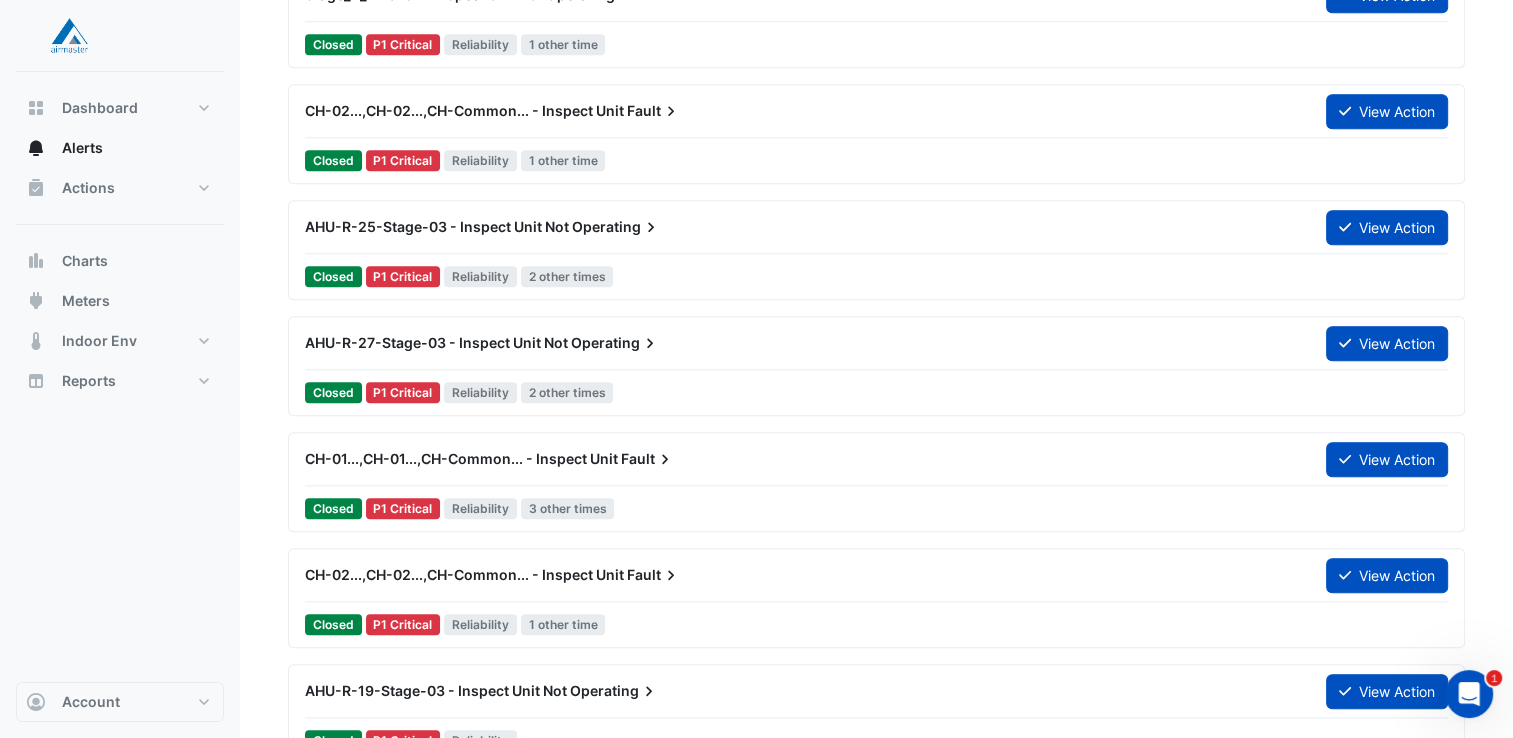 scroll, scrollTop: 9400, scrollLeft: 0, axis: vertical 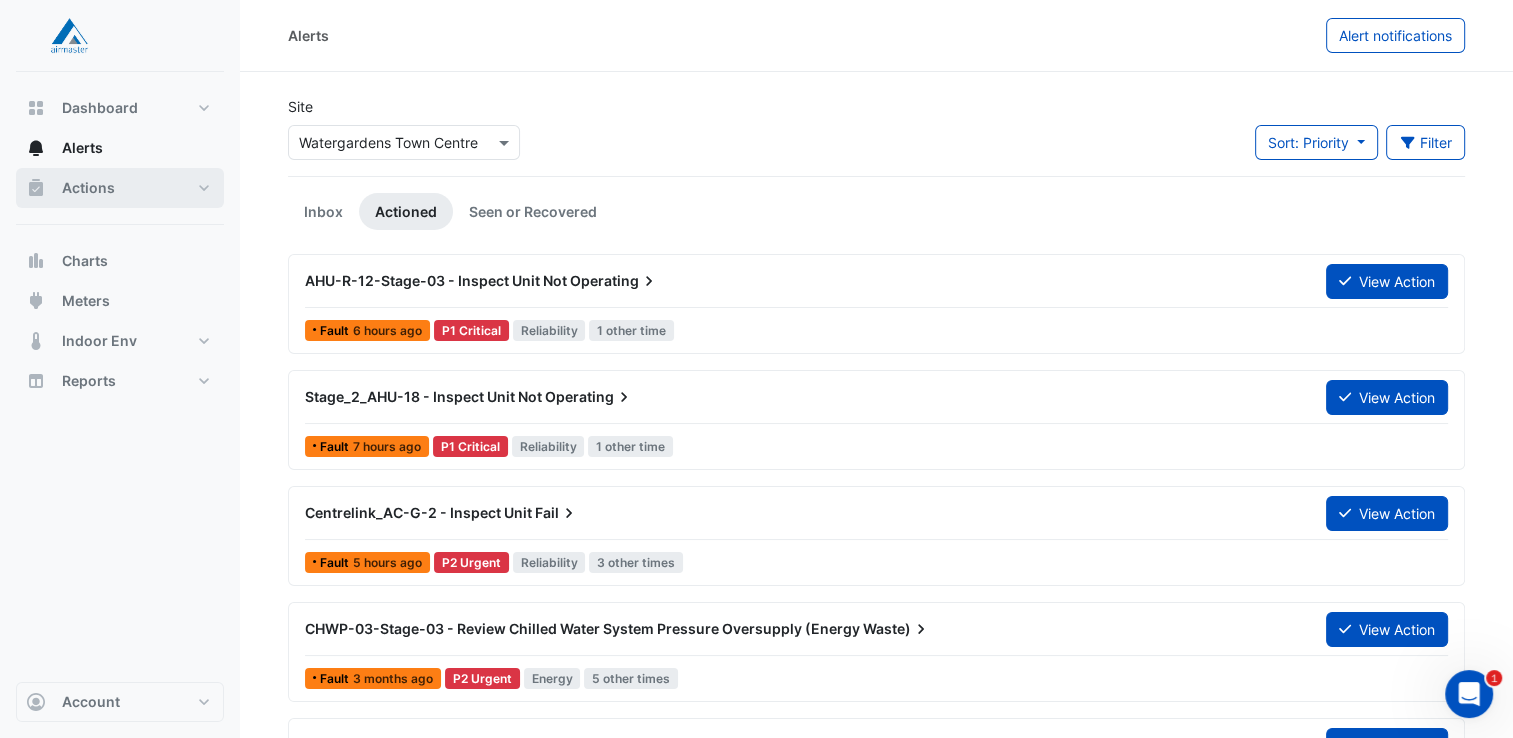 click on "Actions" at bounding box center [88, 188] 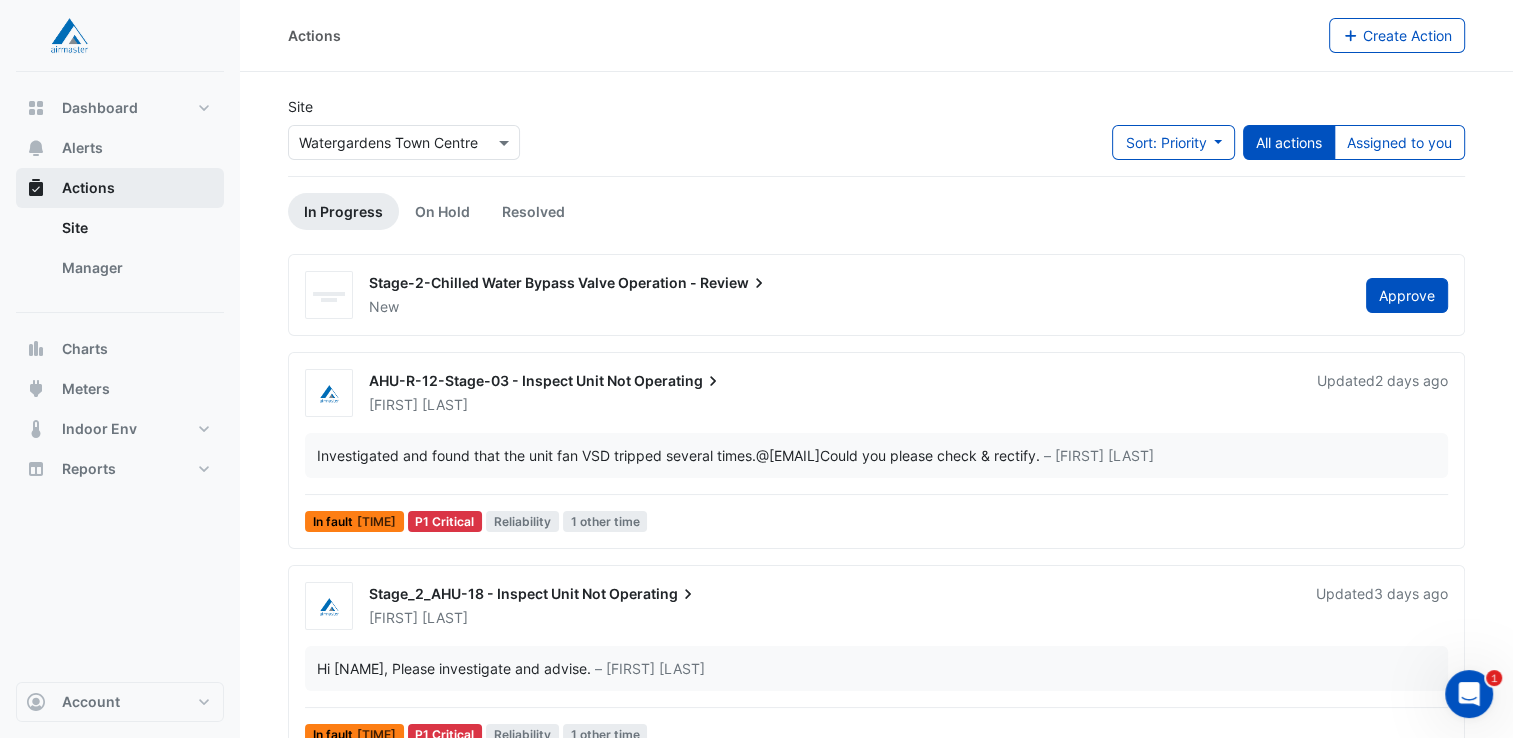 click on "Actions" at bounding box center [88, 188] 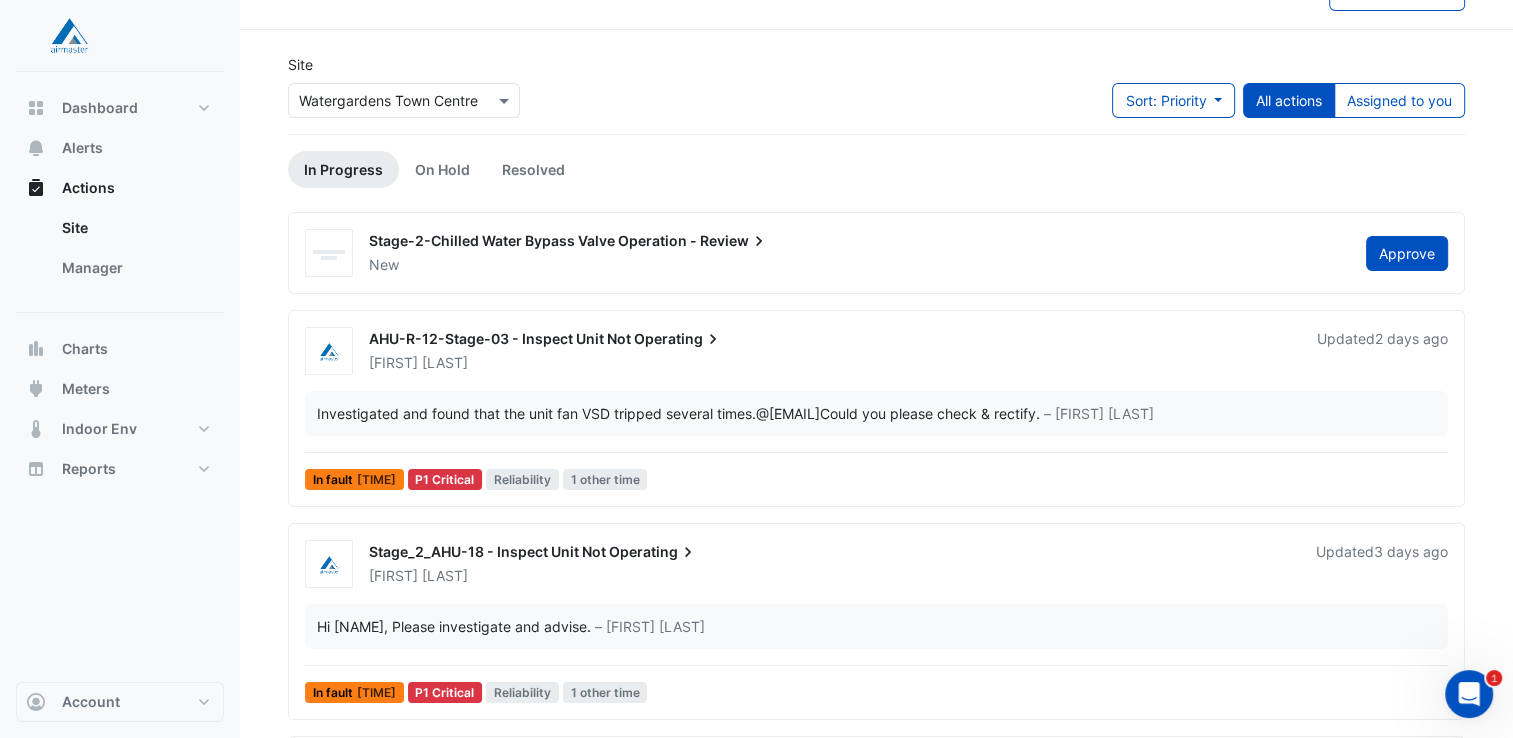 scroll, scrollTop: 0, scrollLeft: 0, axis: both 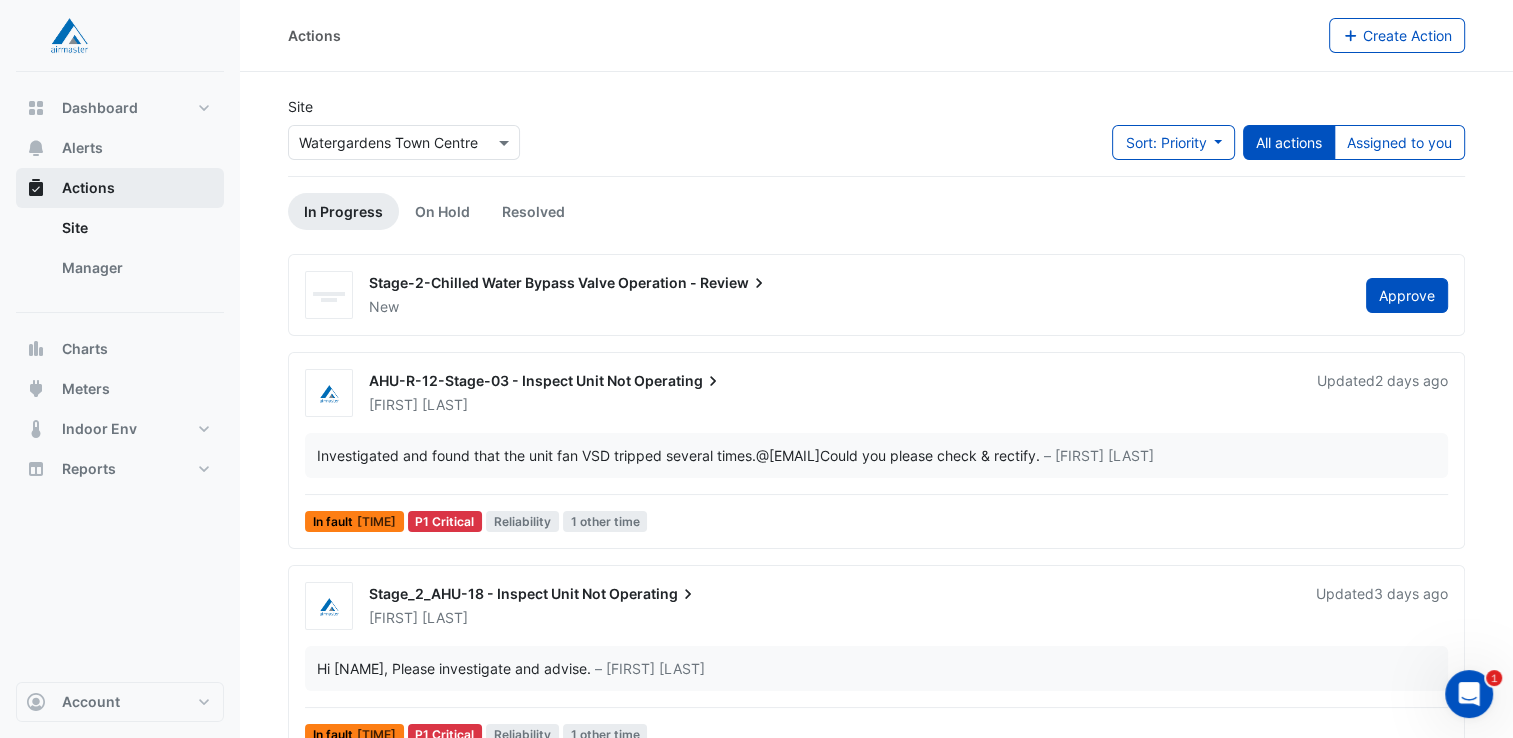click on "Actions" at bounding box center (88, 188) 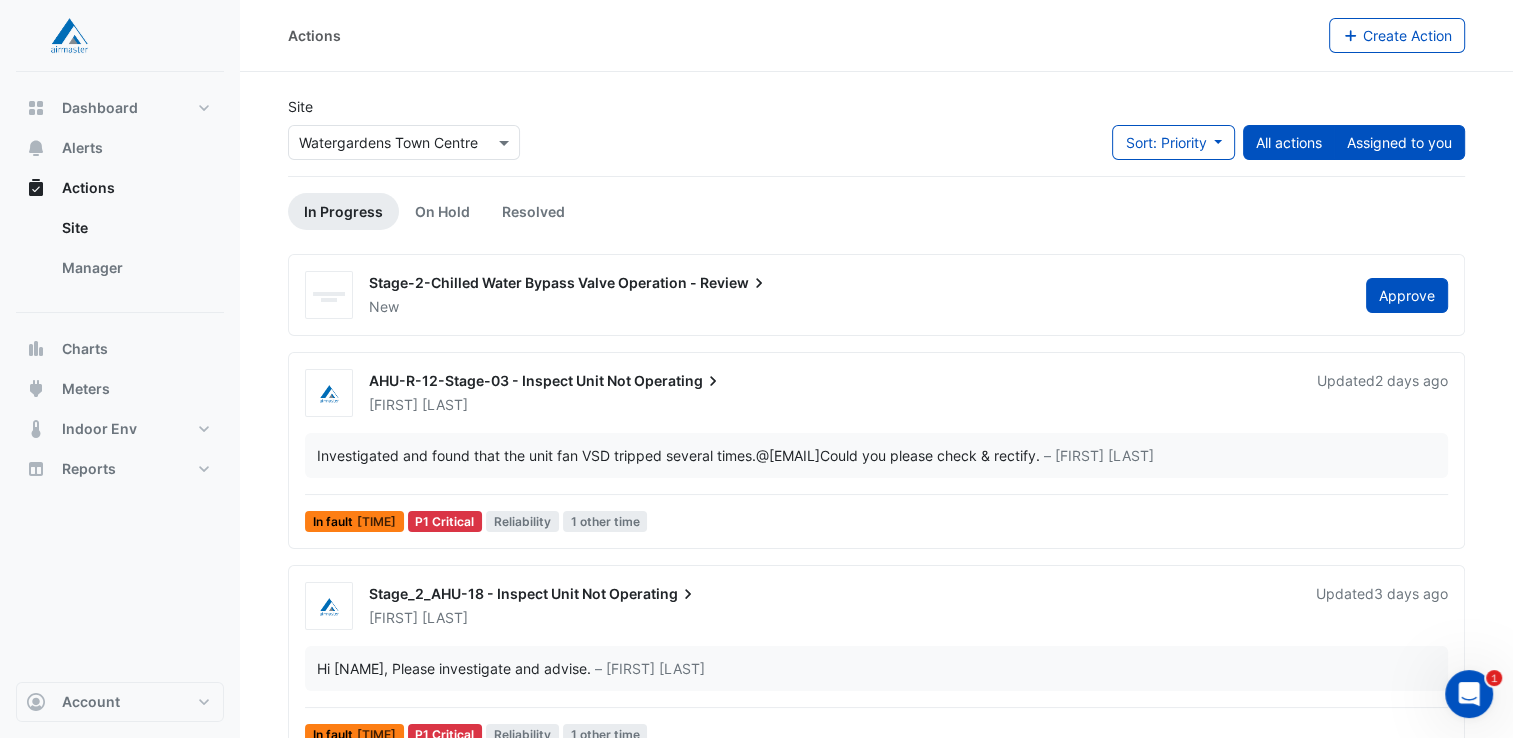 click on "Assigned to you" 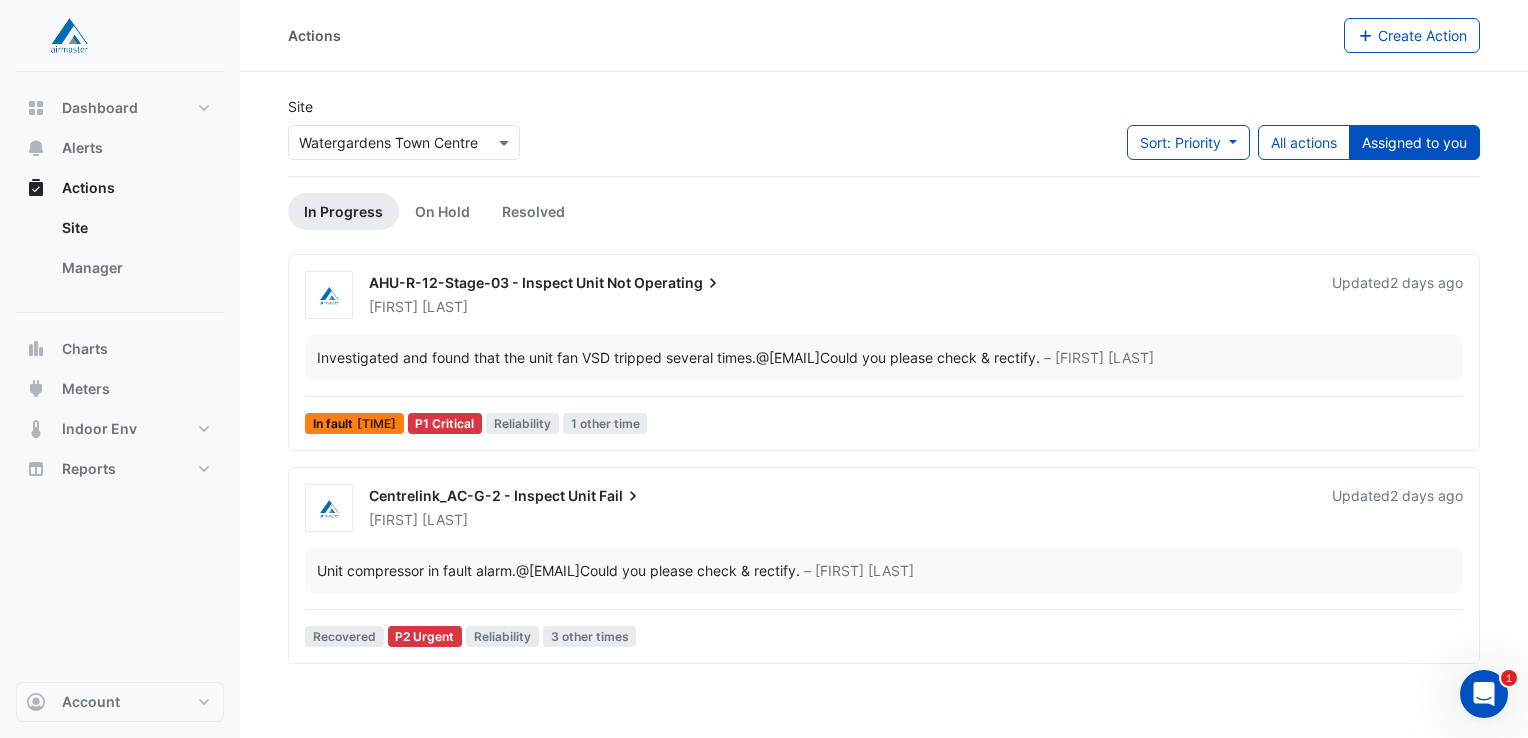 click on "[FIRST]
[LAST]" at bounding box center (838, 307) 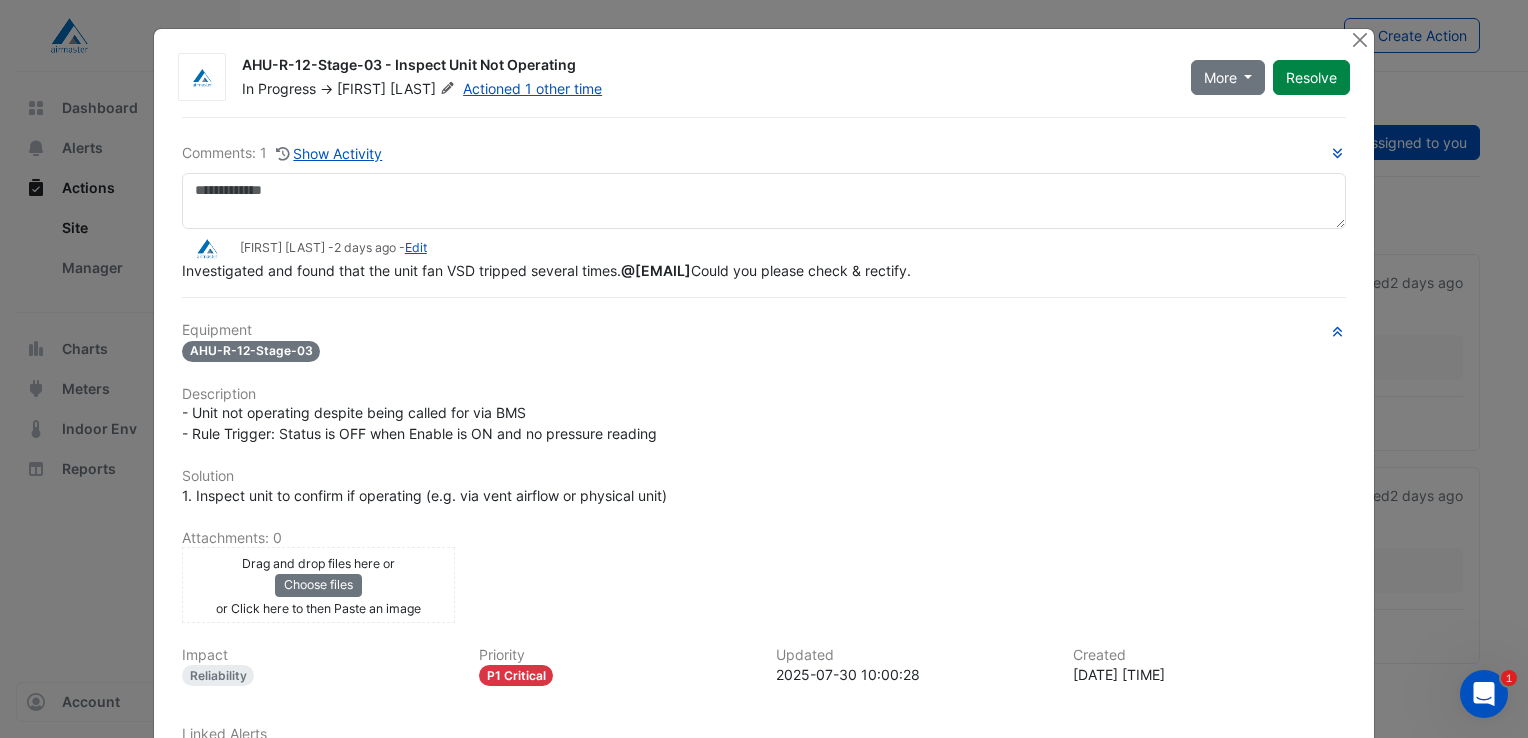 click on "Comments: 1
Show Activity
[FIRST] [LAST] -
[TIME] ago
-  Edit
Investigated and found that the unit fan VSD tripped several times.
@[FIRST] [LAST]  Could you please check & rectify.
Equipment
AHU-R-12-Stage-03
Description
Solution" 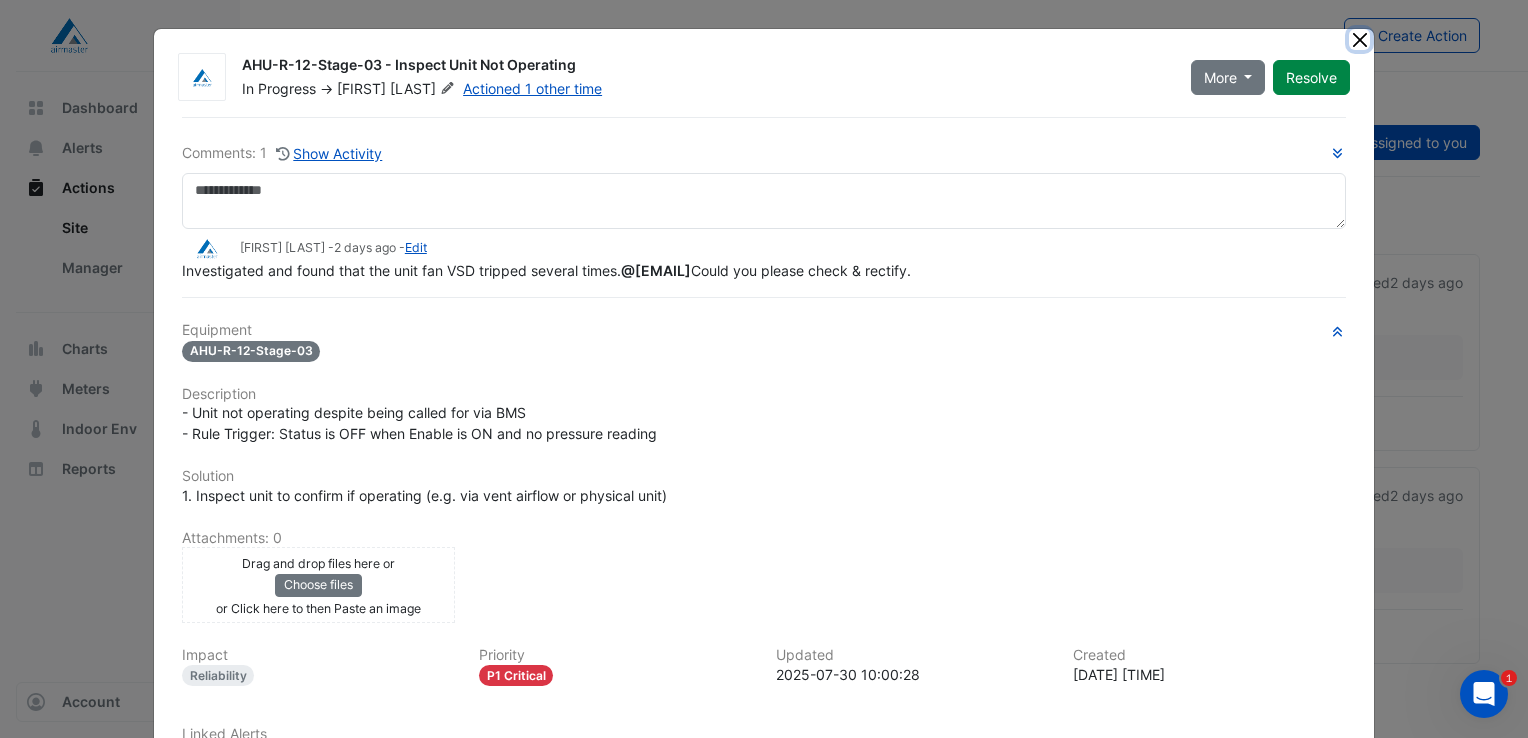 click 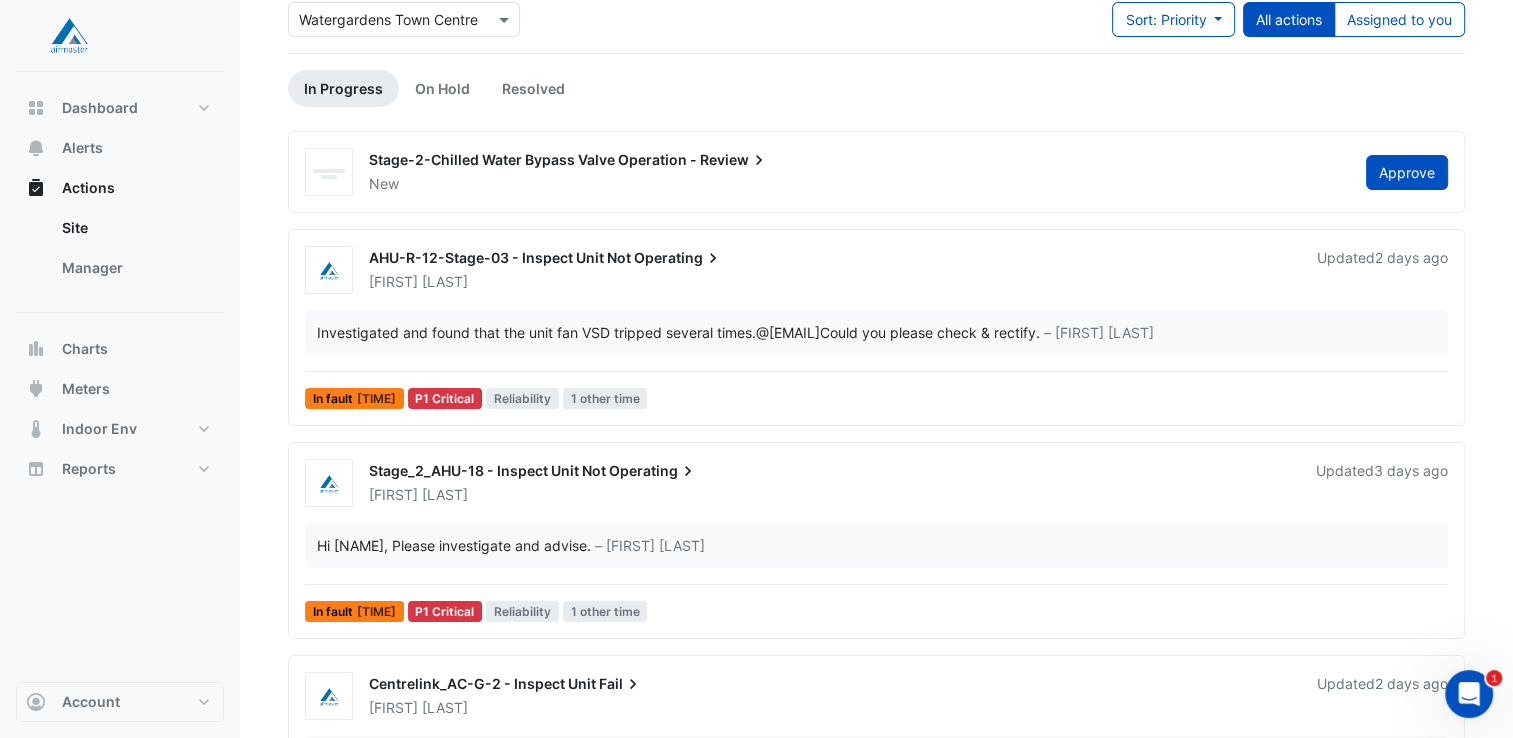 scroll, scrollTop: 200, scrollLeft: 0, axis: vertical 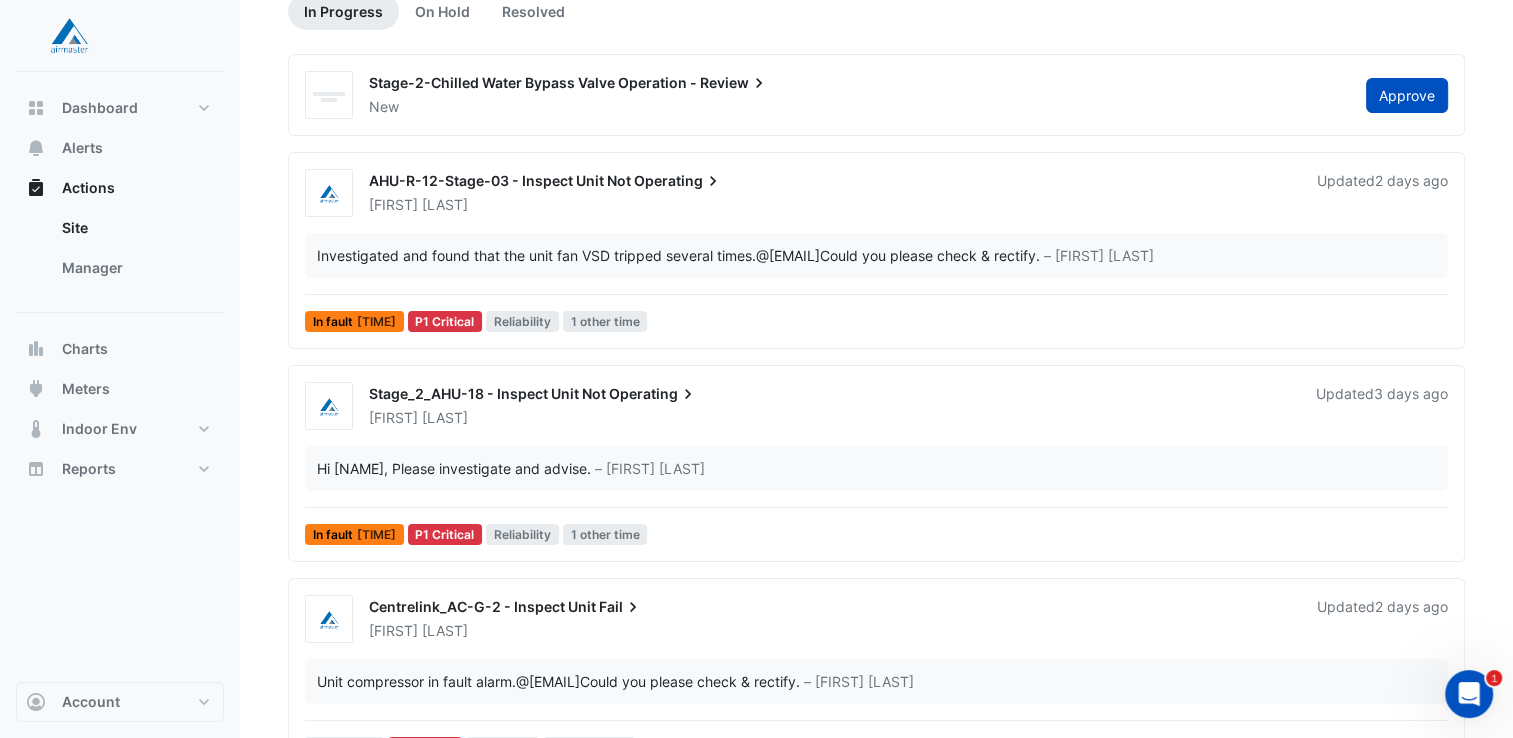 click on "[DATE] [TIME]
Operating" at bounding box center (830, 396) 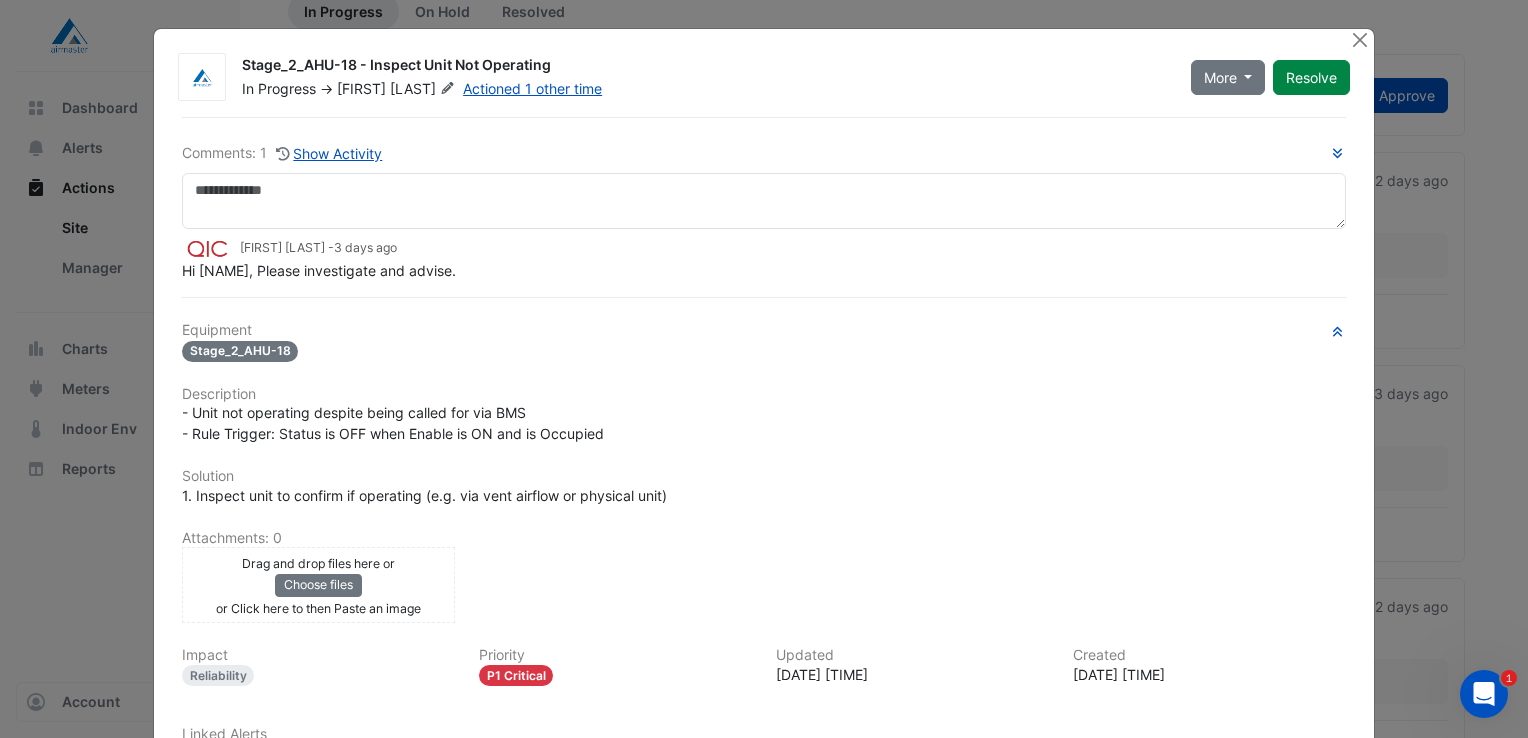 click on "- Unit not operating despite being called for via BMS
- Rule Trigger: Status is OFF when Enable is ON and is Occupied" 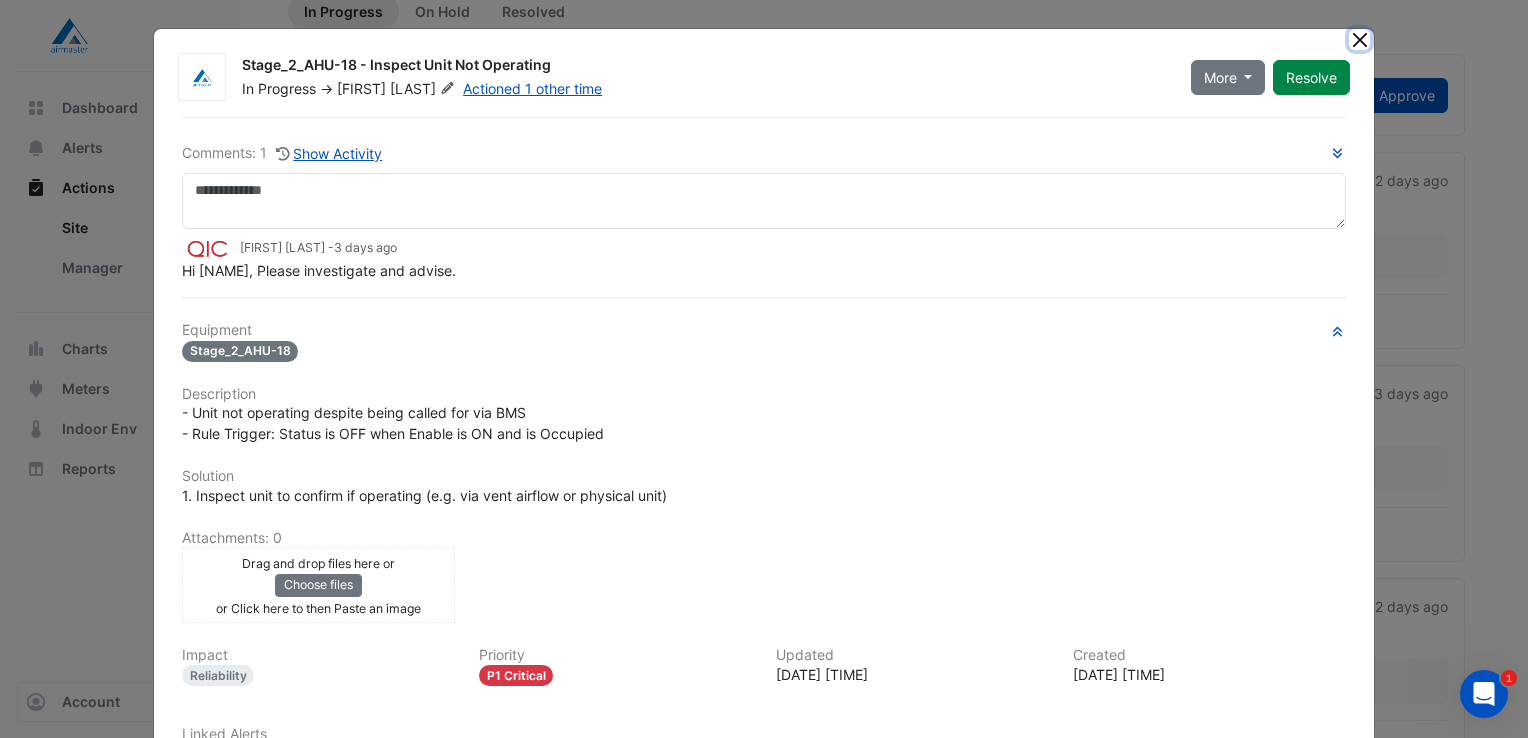 click 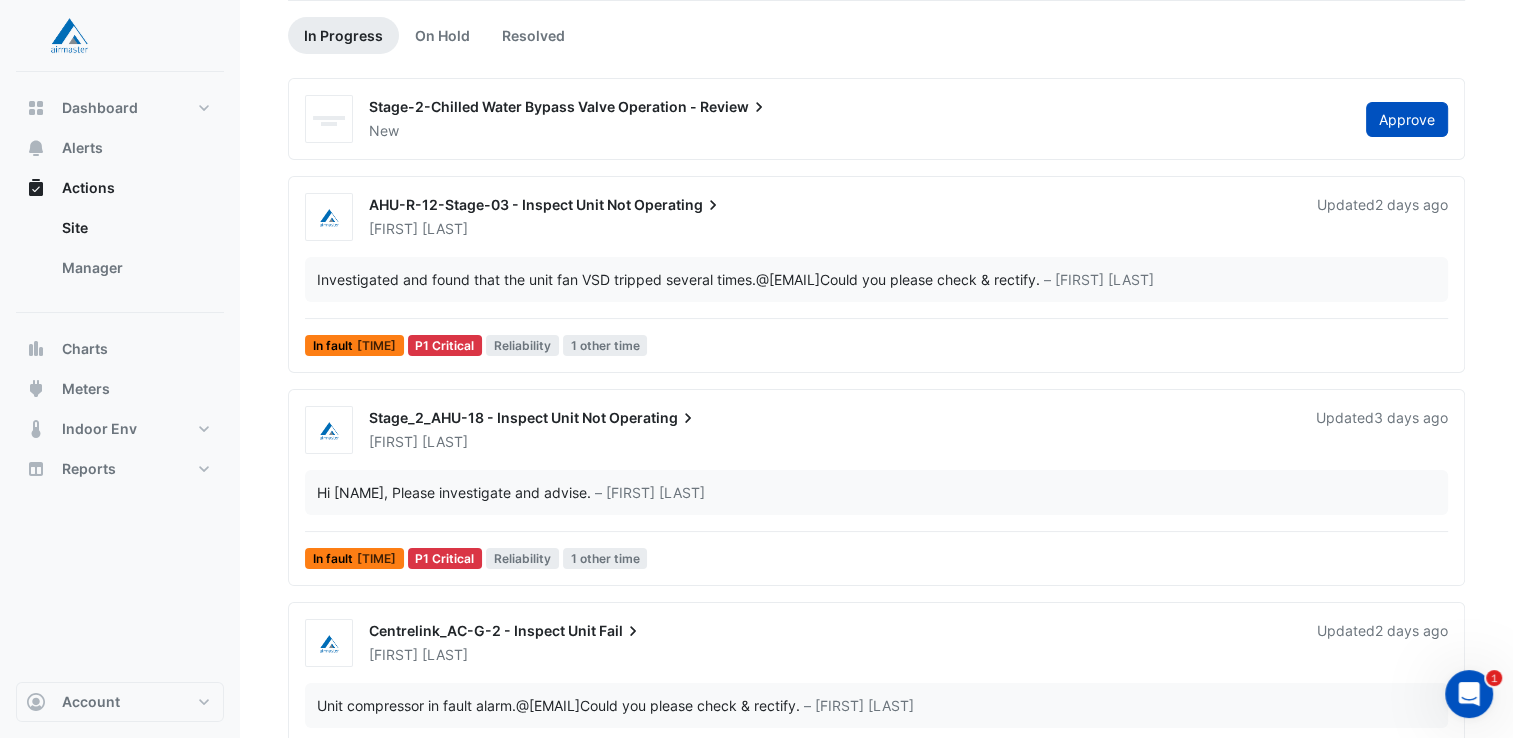 scroll, scrollTop: 200, scrollLeft: 0, axis: vertical 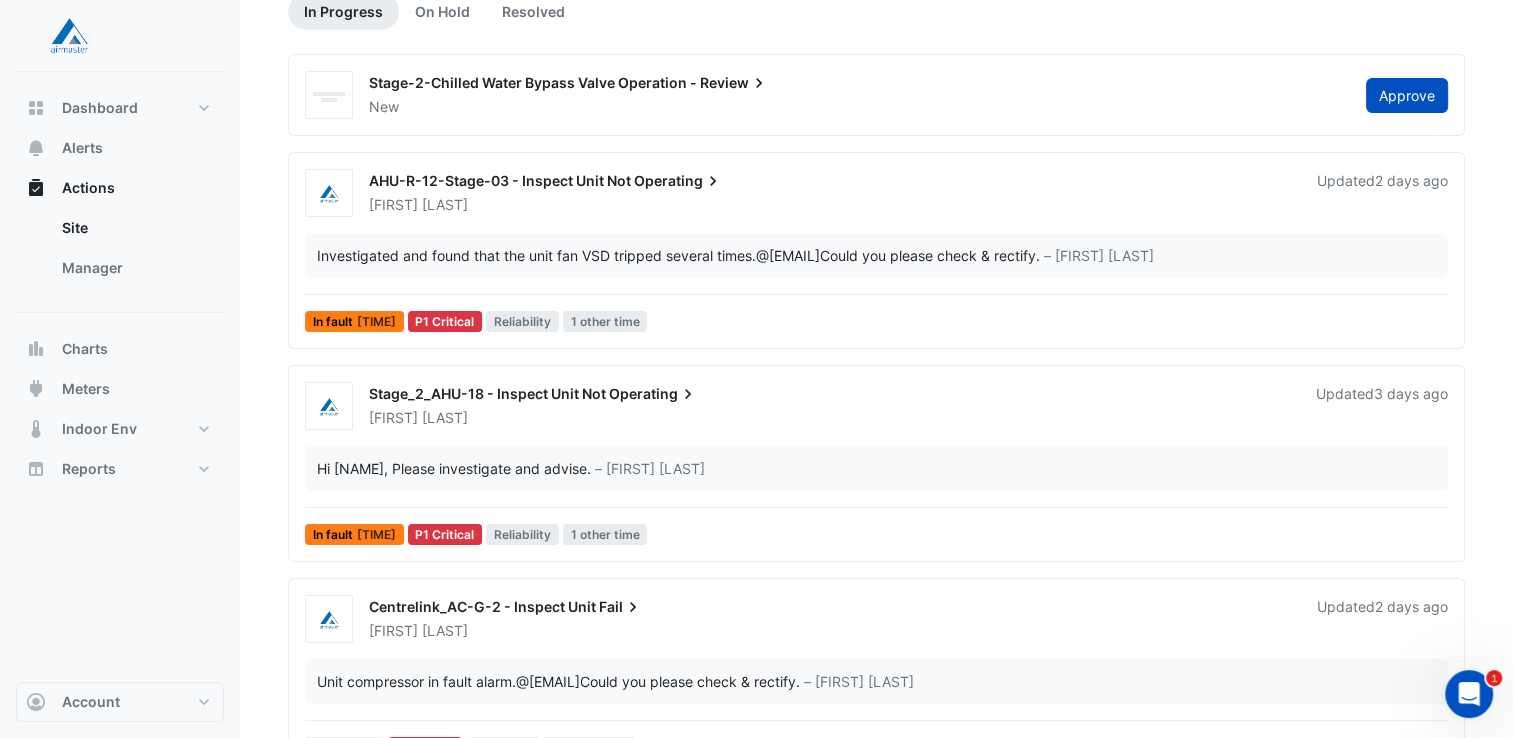 click on "[FIRST]
[LAST]" at bounding box center (830, 418) 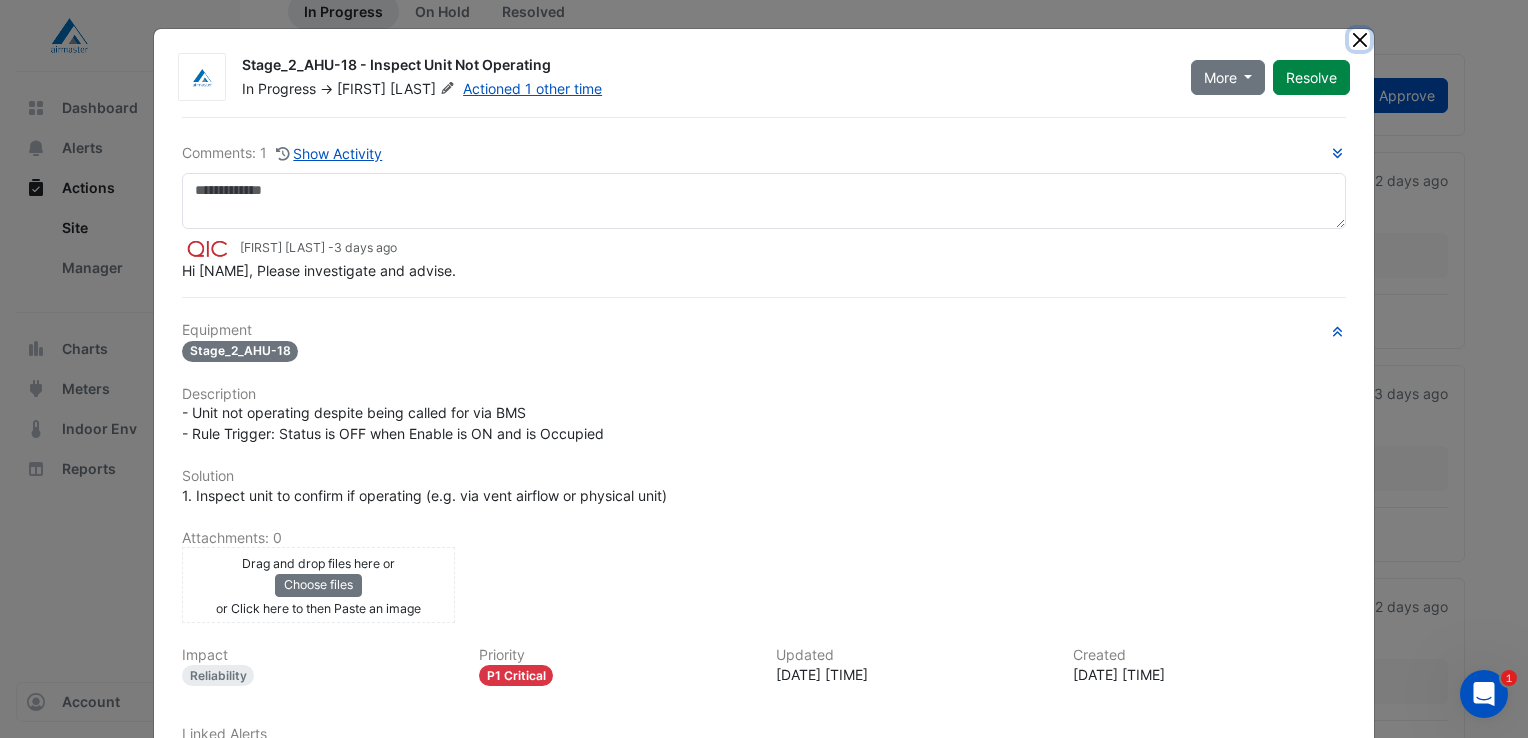 click 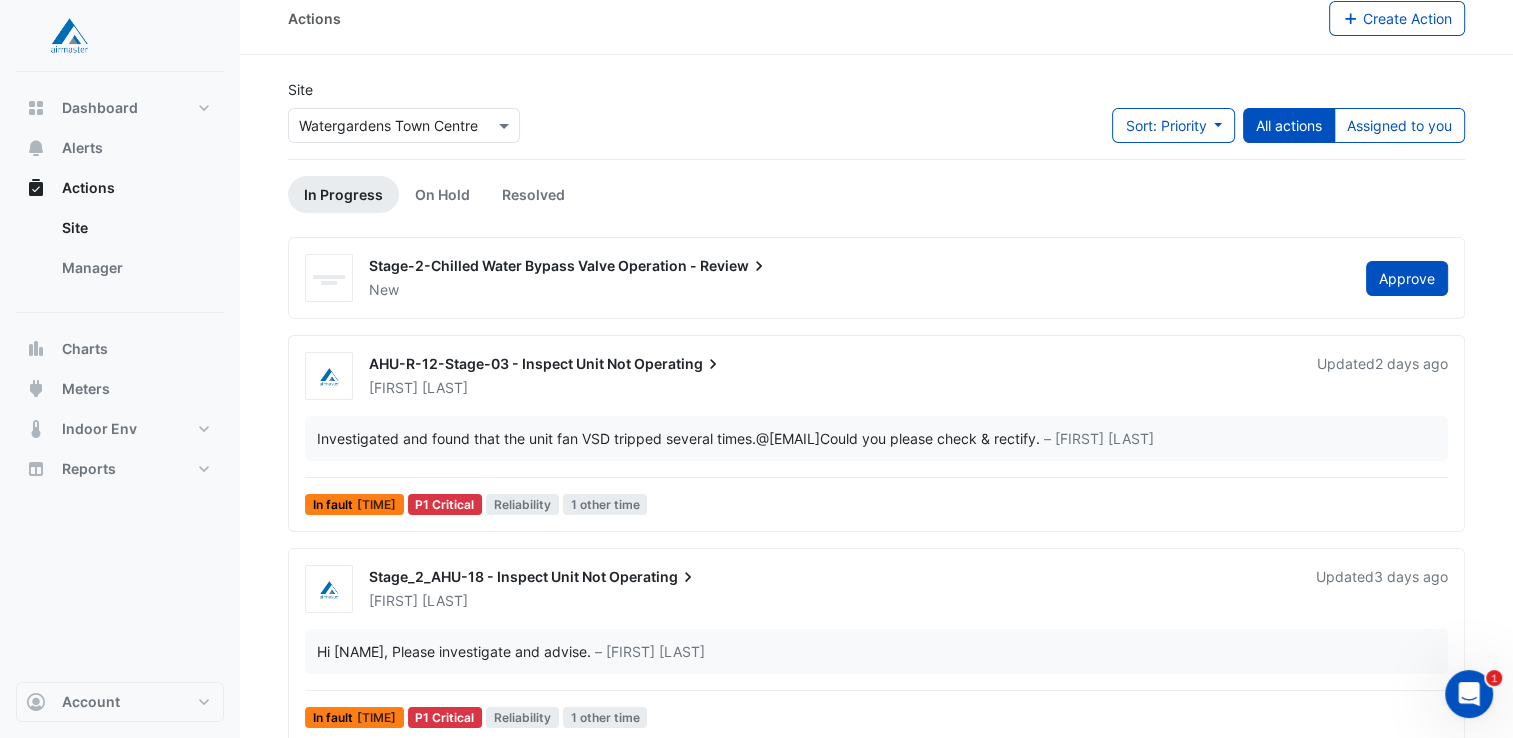 scroll, scrollTop: 0, scrollLeft: 0, axis: both 